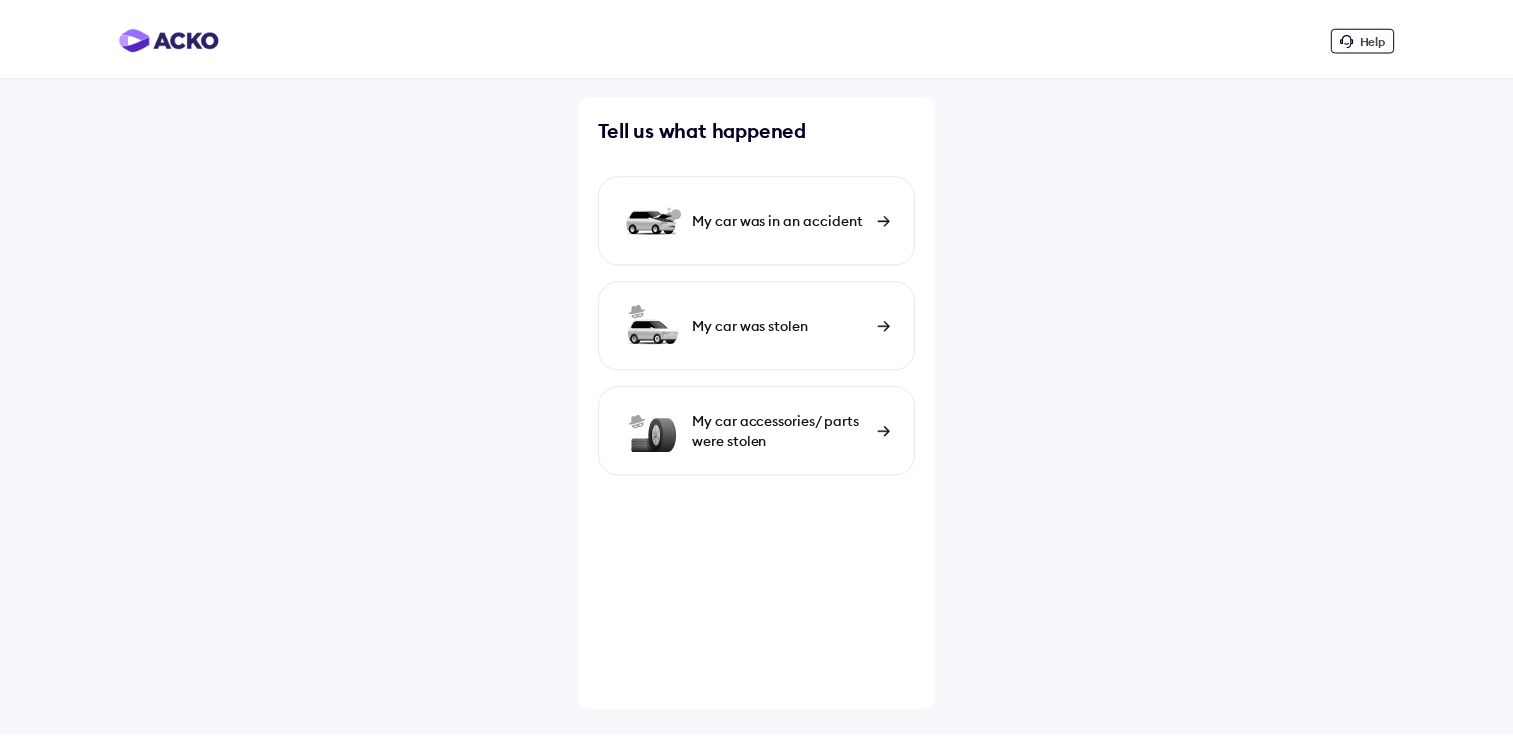 scroll, scrollTop: 0, scrollLeft: 0, axis: both 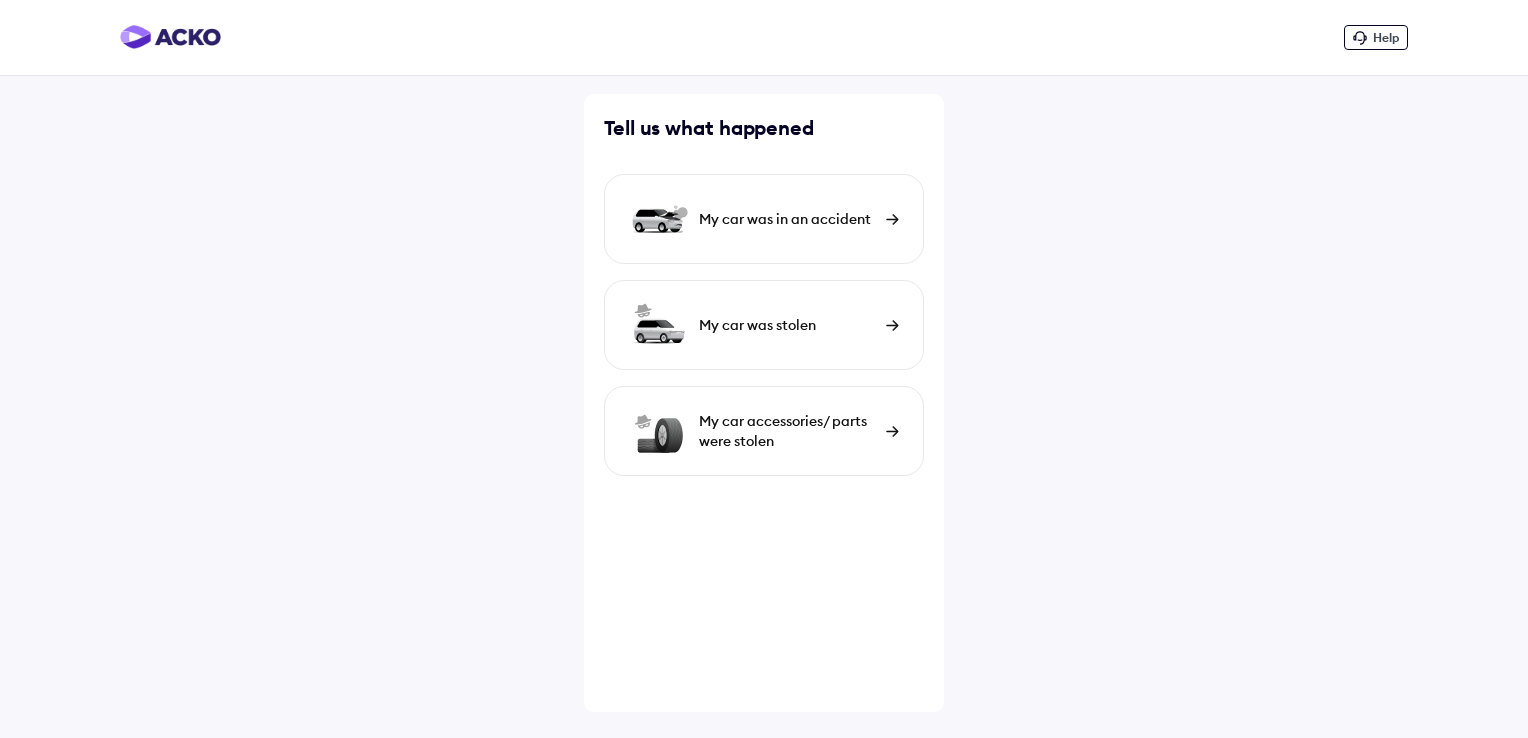 click on "My car was in an accident" at bounding box center [764, 219] 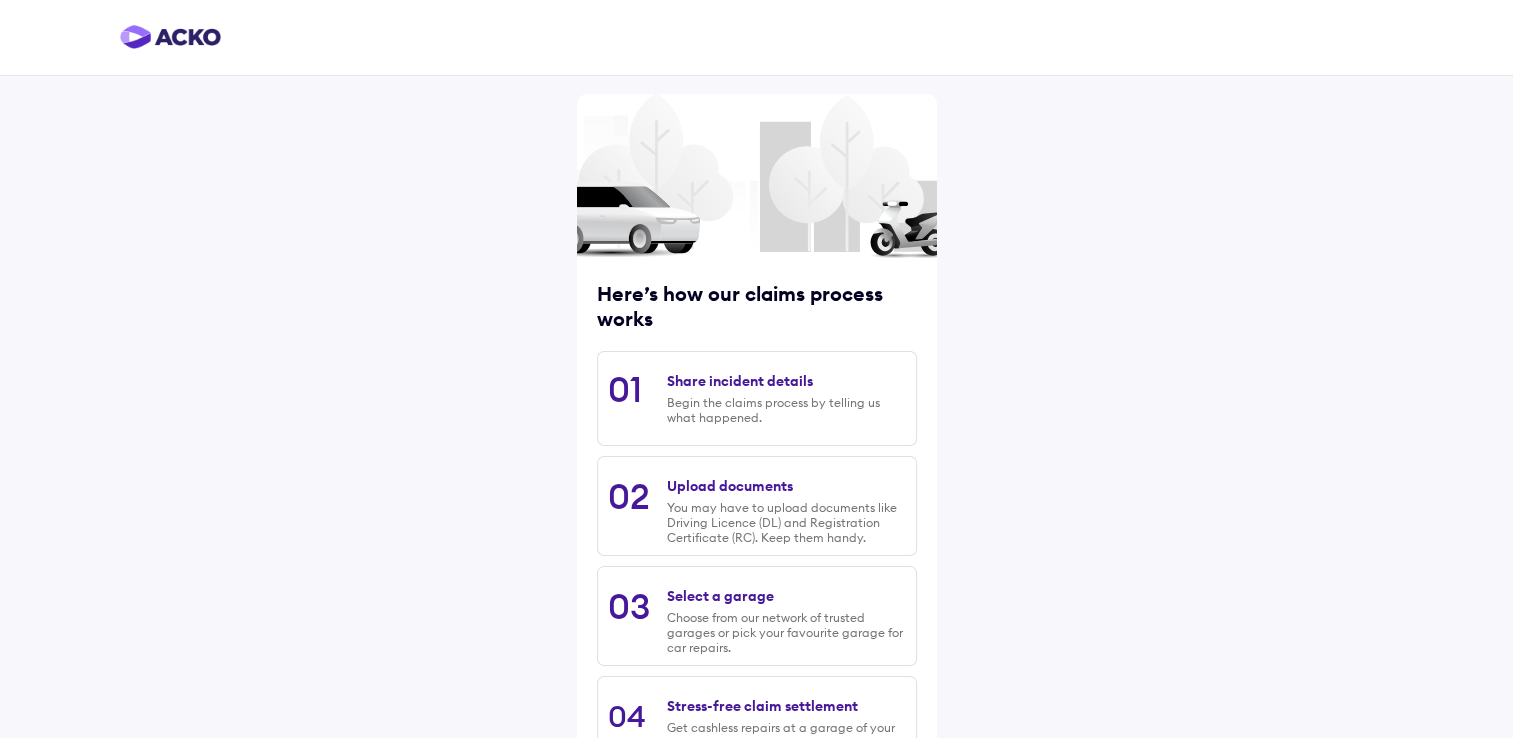 scroll, scrollTop: 160, scrollLeft: 0, axis: vertical 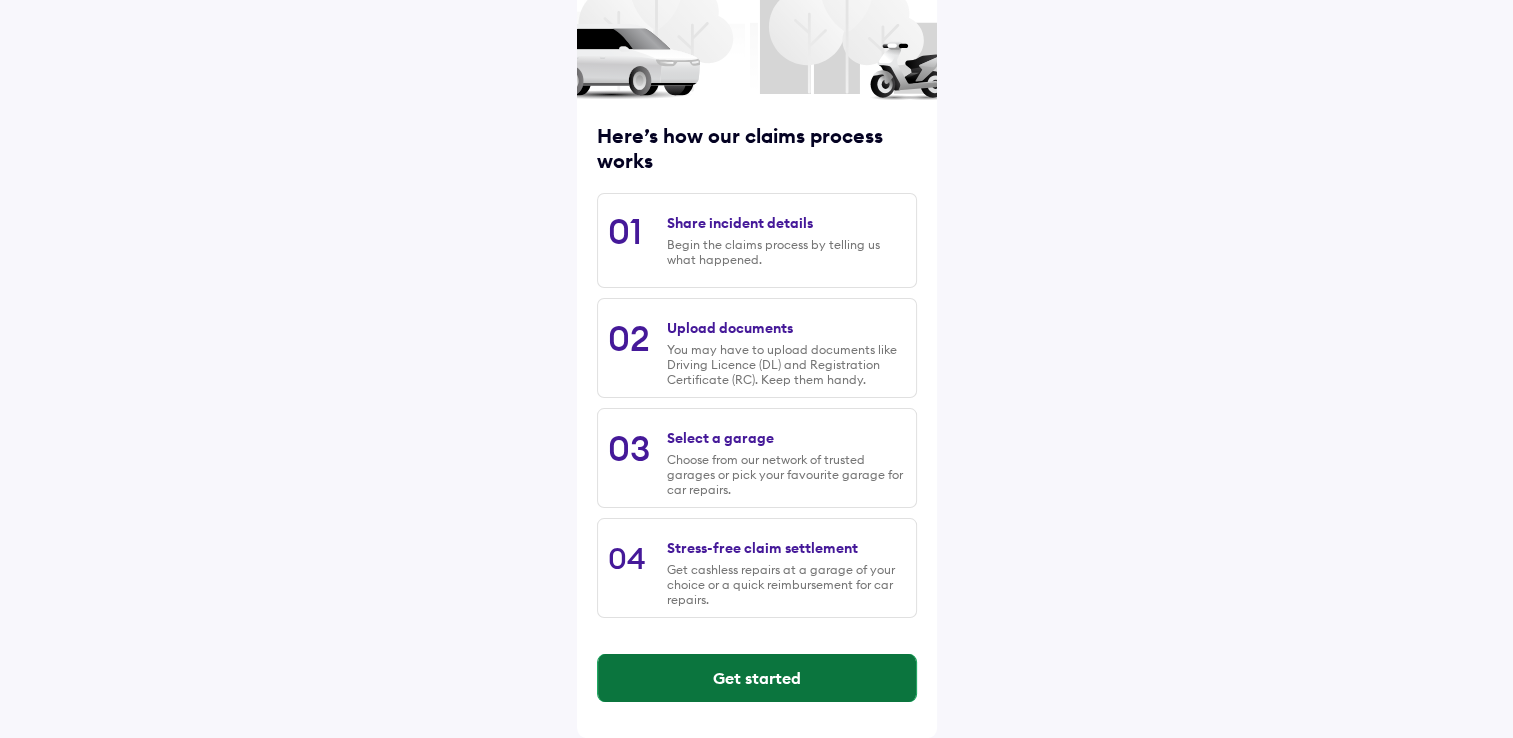 click on "Get started" at bounding box center [757, 678] 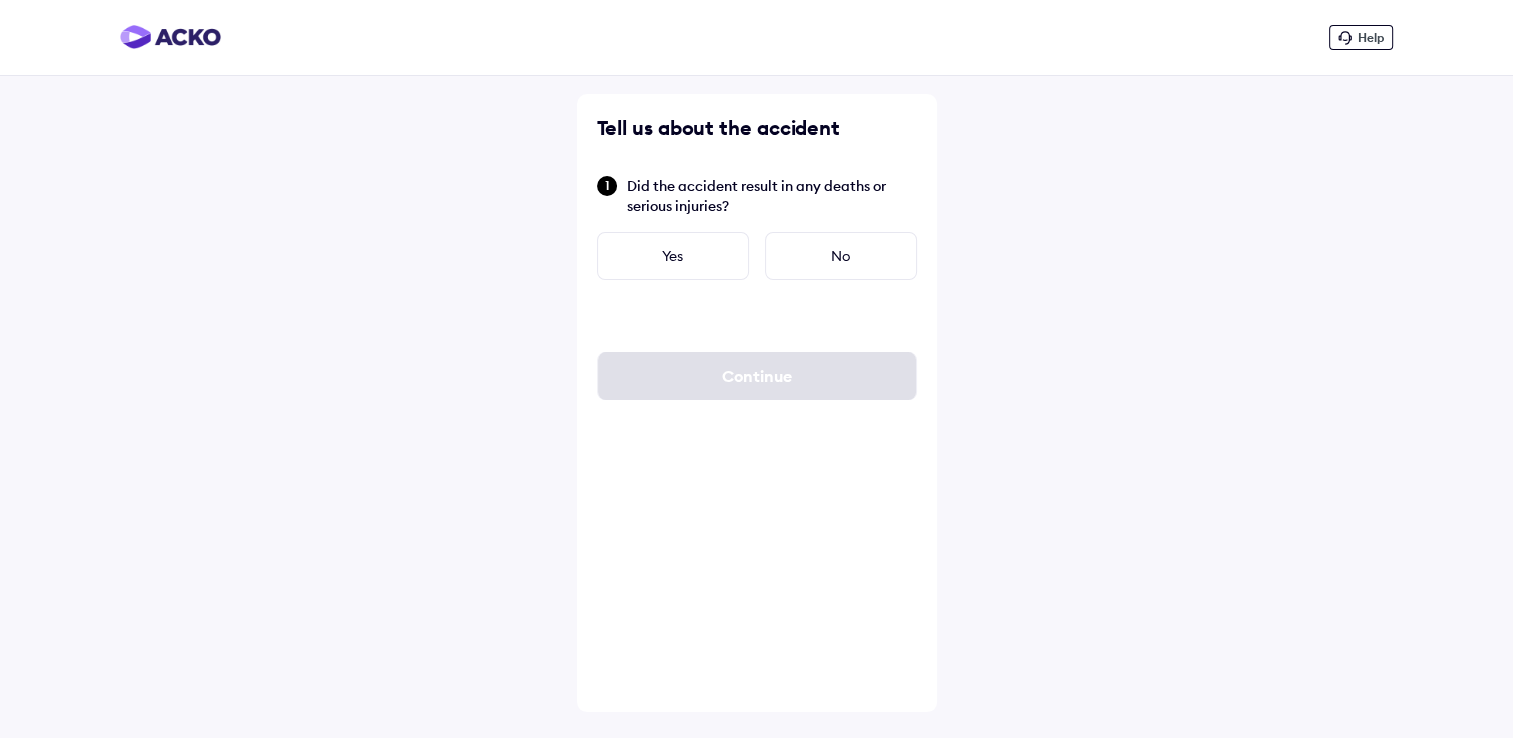 scroll, scrollTop: 0, scrollLeft: 0, axis: both 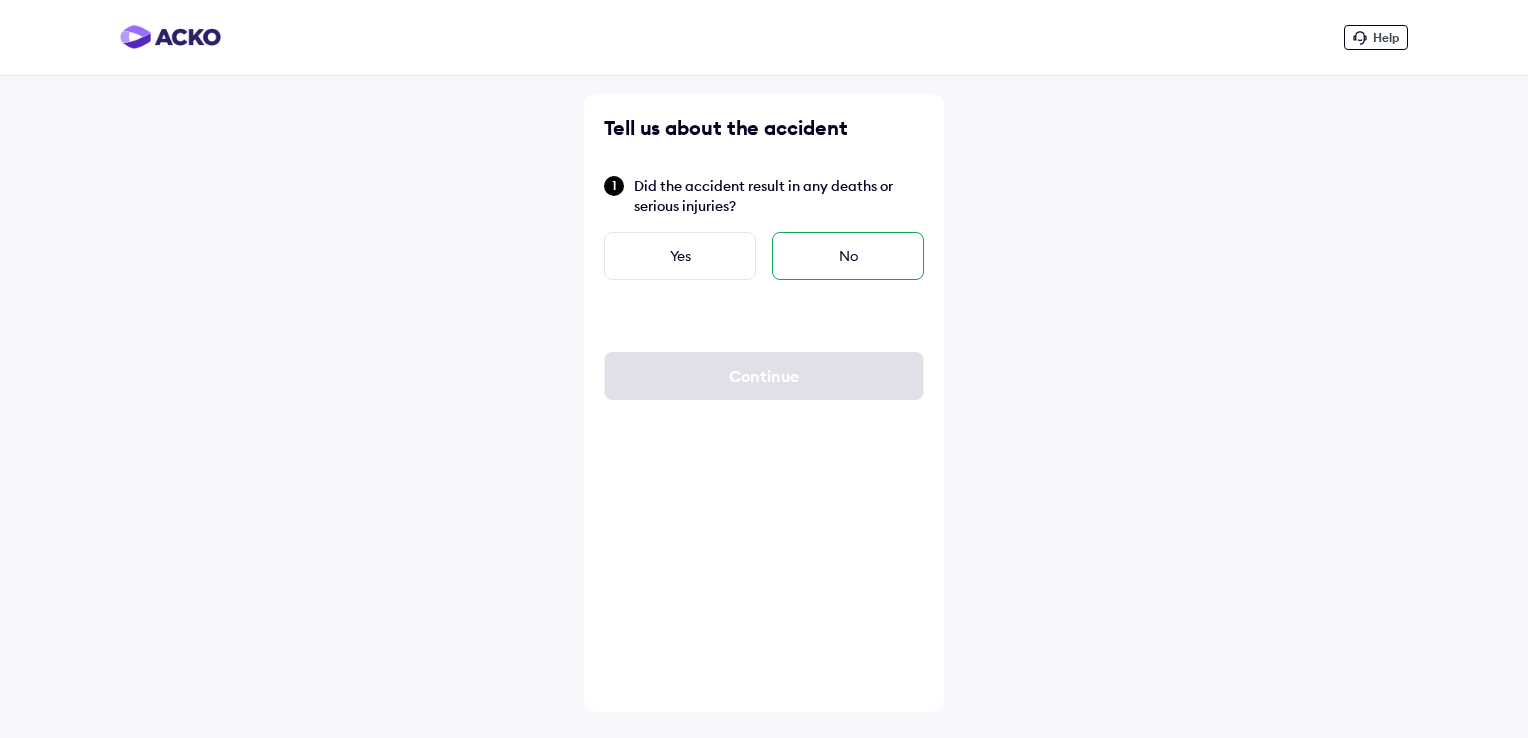click on "No" at bounding box center (848, 256) 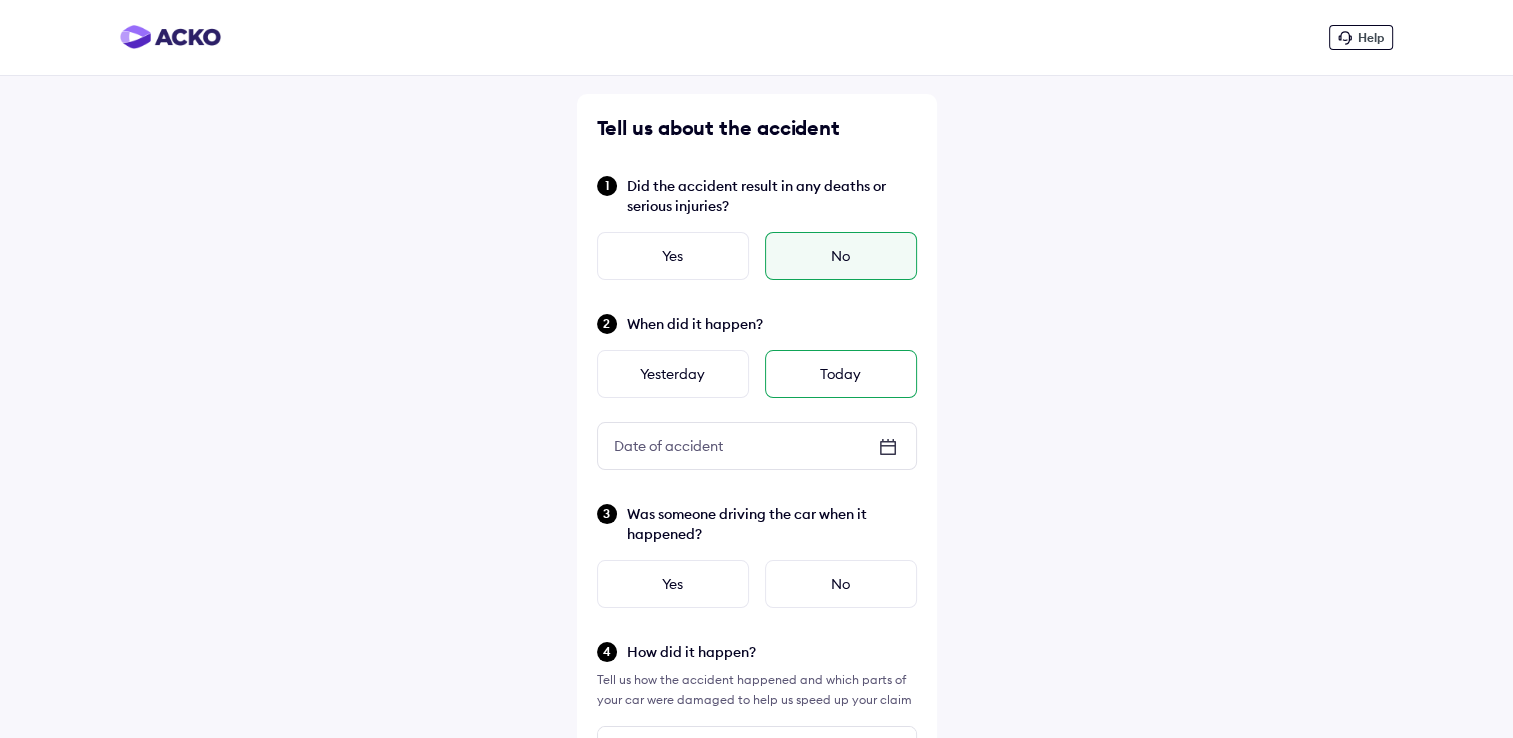 click on "Today" at bounding box center (841, 374) 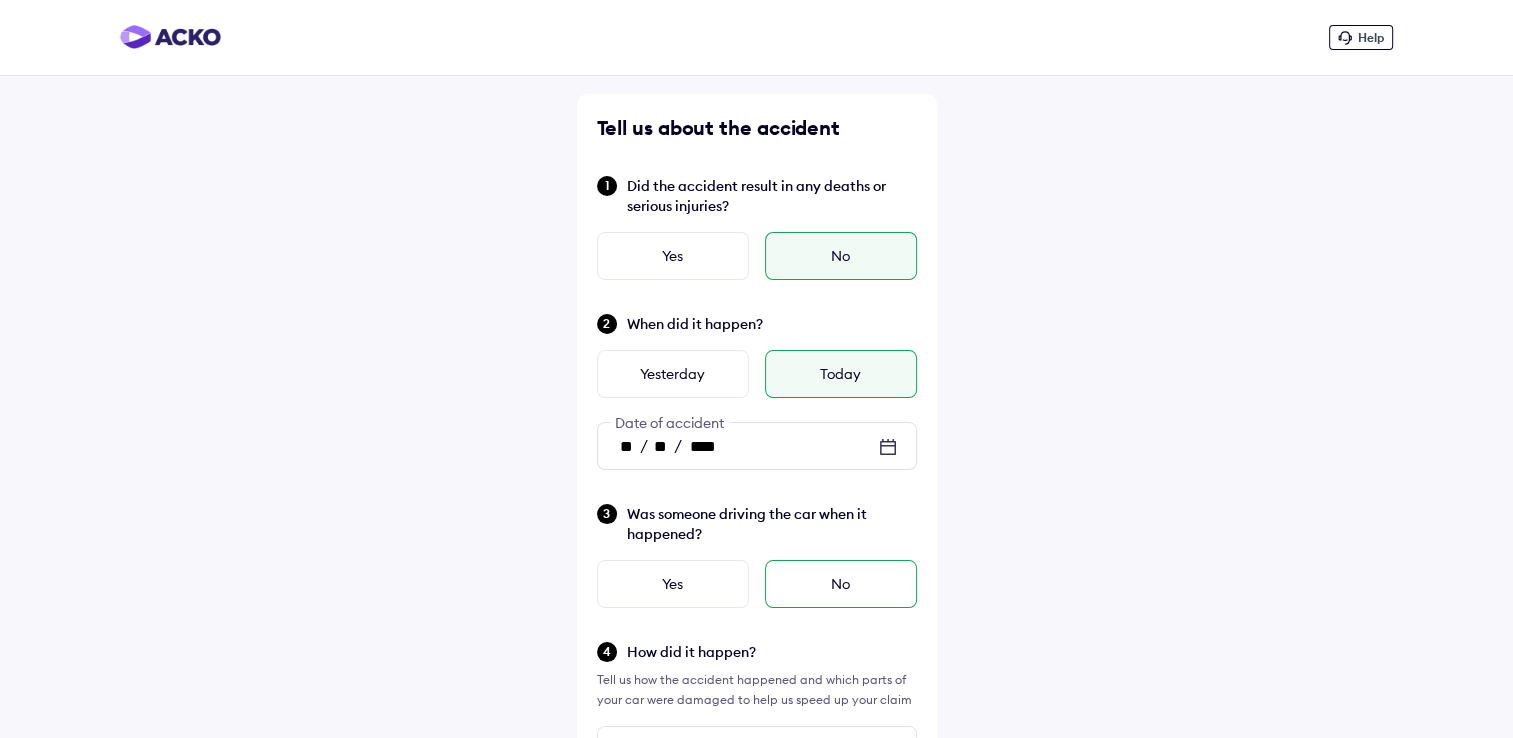 click on "No" at bounding box center (841, 584) 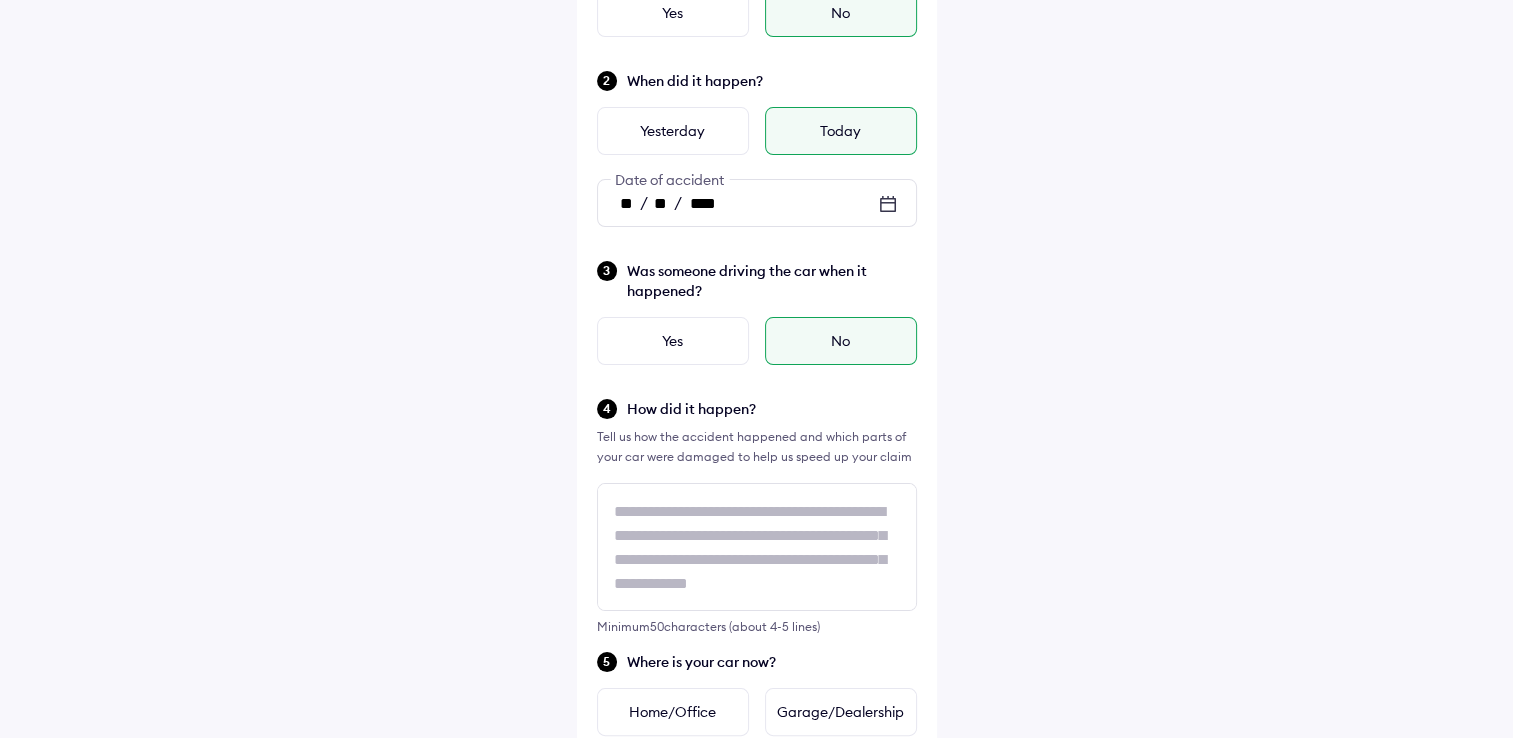 scroll, scrollTop: 244, scrollLeft: 0, axis: vertical 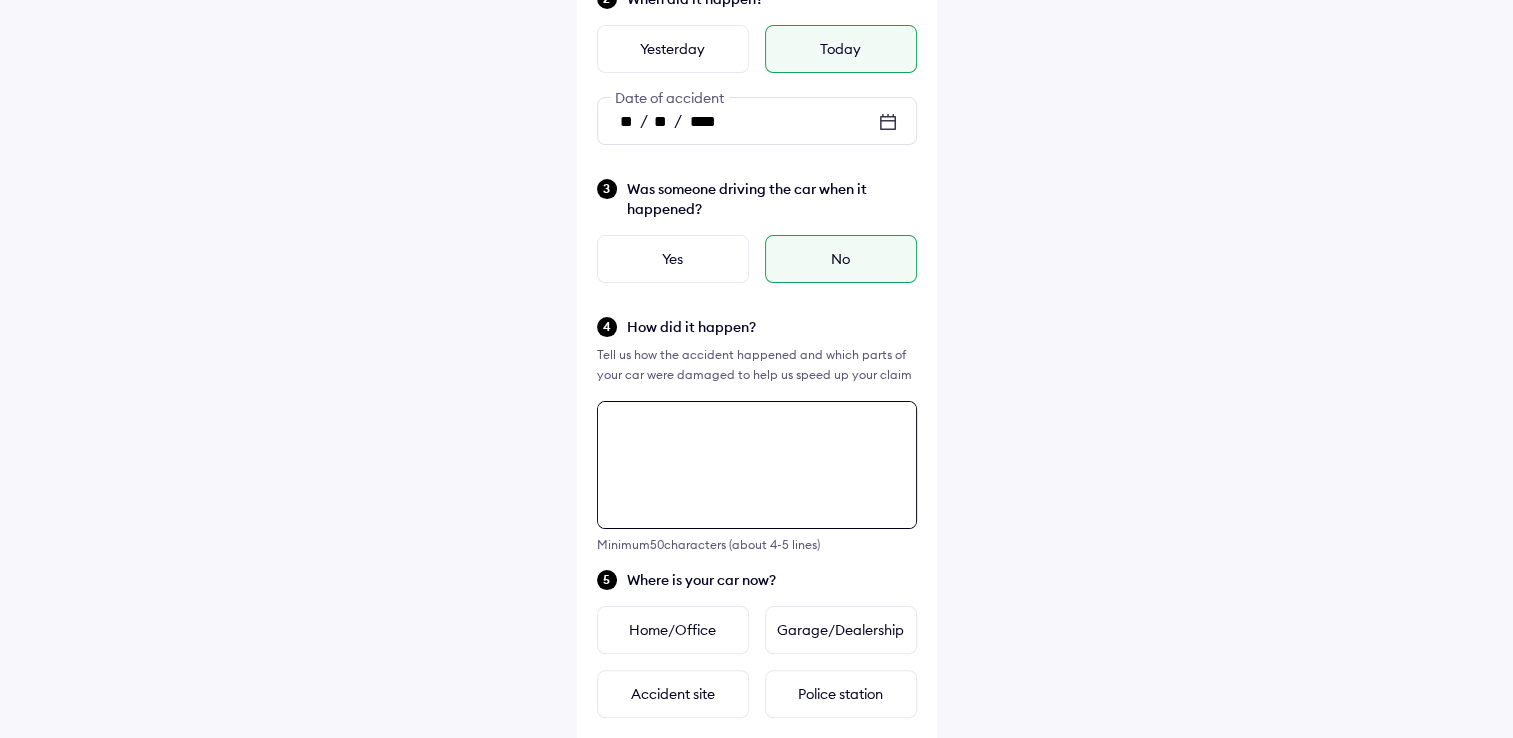 click on "Tell us about the accident Did the accident result in any deaths or serious injuries? Yes No When did it happen? Yesterday Today ** / ** / **** Date of accident Was someone driving the car when it happened? Yes No How did it happen? Tell us how the accident happened and which parts of your car were damaged to help us speed up your claim Minimum  50  characters (about 4-5 lines) Where is your car now? Home/Office Garage/Dealership Accident site Police station Is your car safe to drive? Select  'No'  if you notice any of the conditions  listed below Flat or damaged tyres Deployed airbags Unable to start the engine Fluid leakage under the car Car is affected by floods Other safety concerns Yes No Continue" at bounding box center (757, 529) 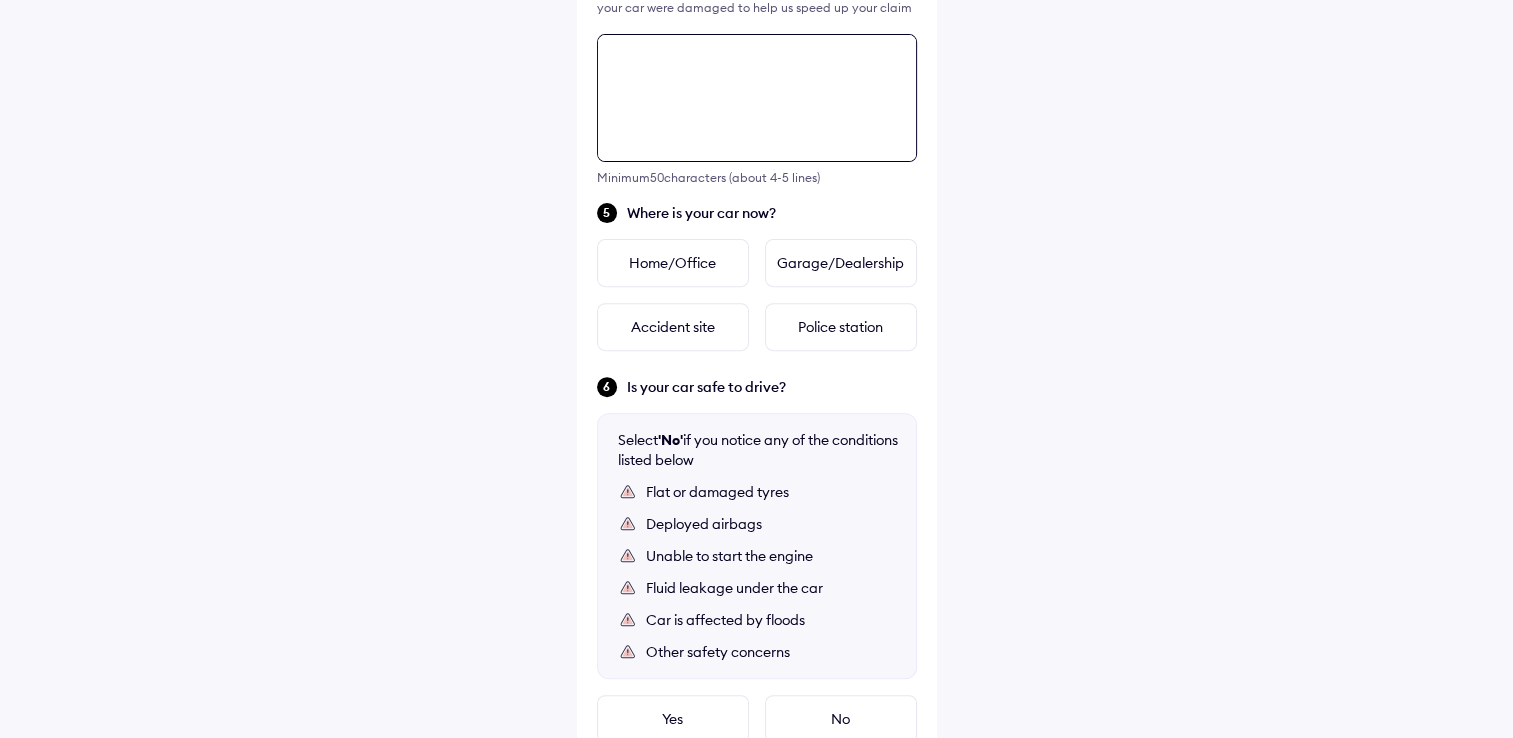scroll, scrollTop: 726, scrollLeft: 0, axis: vertical 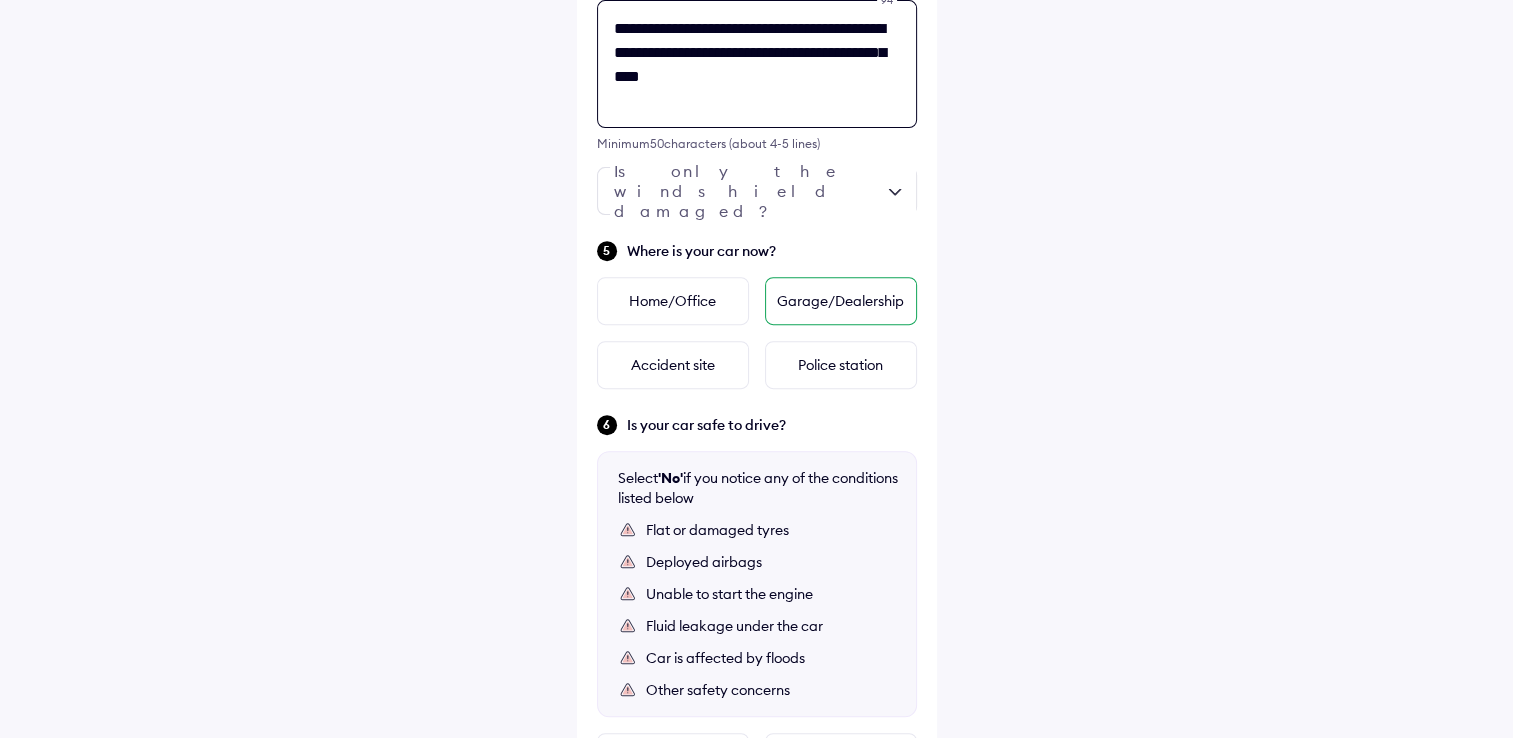 type on "**********" 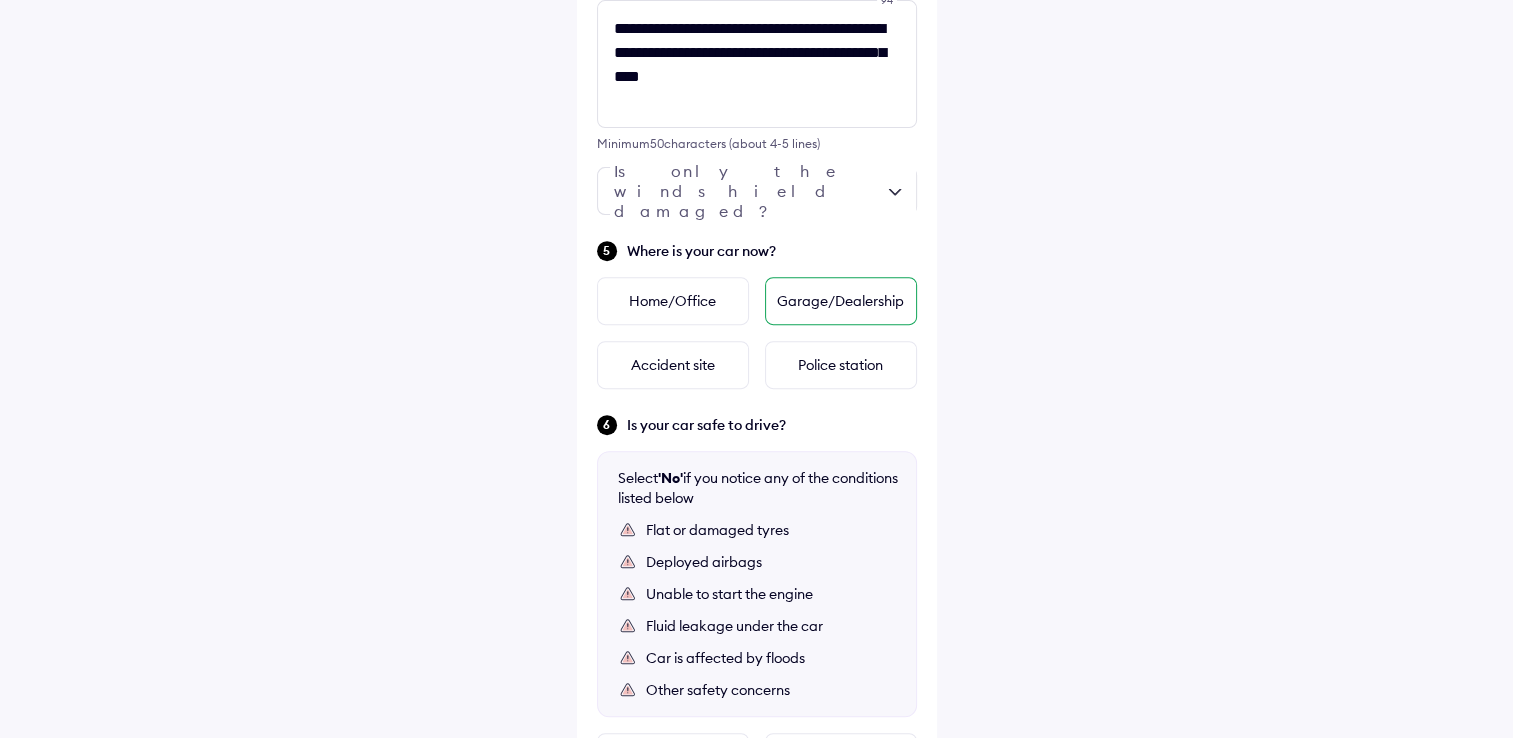 click on "Garage/Dealership" at bounding box center [841, 301] 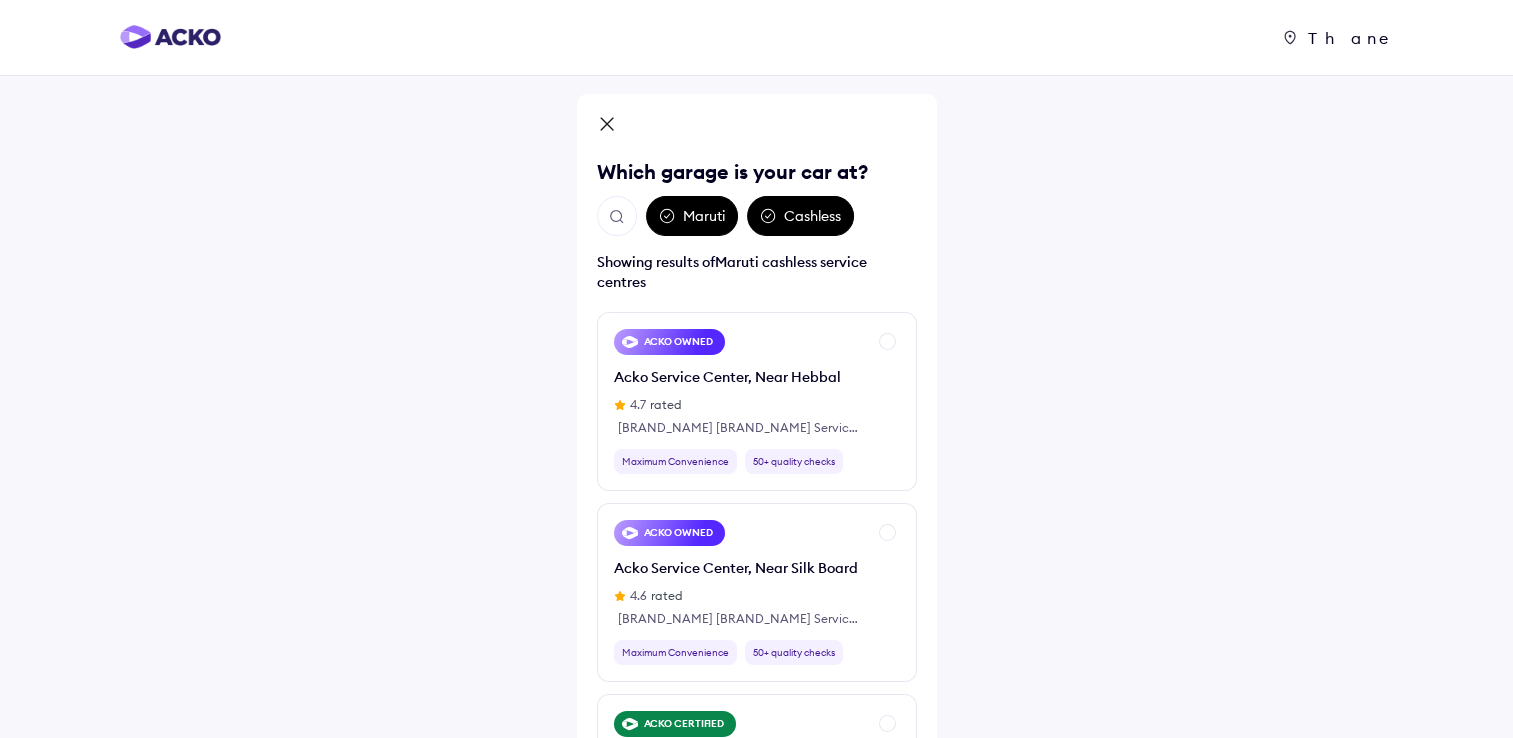 scroll, scrollTop: 165, scrollLeft: 0, axis: vertical 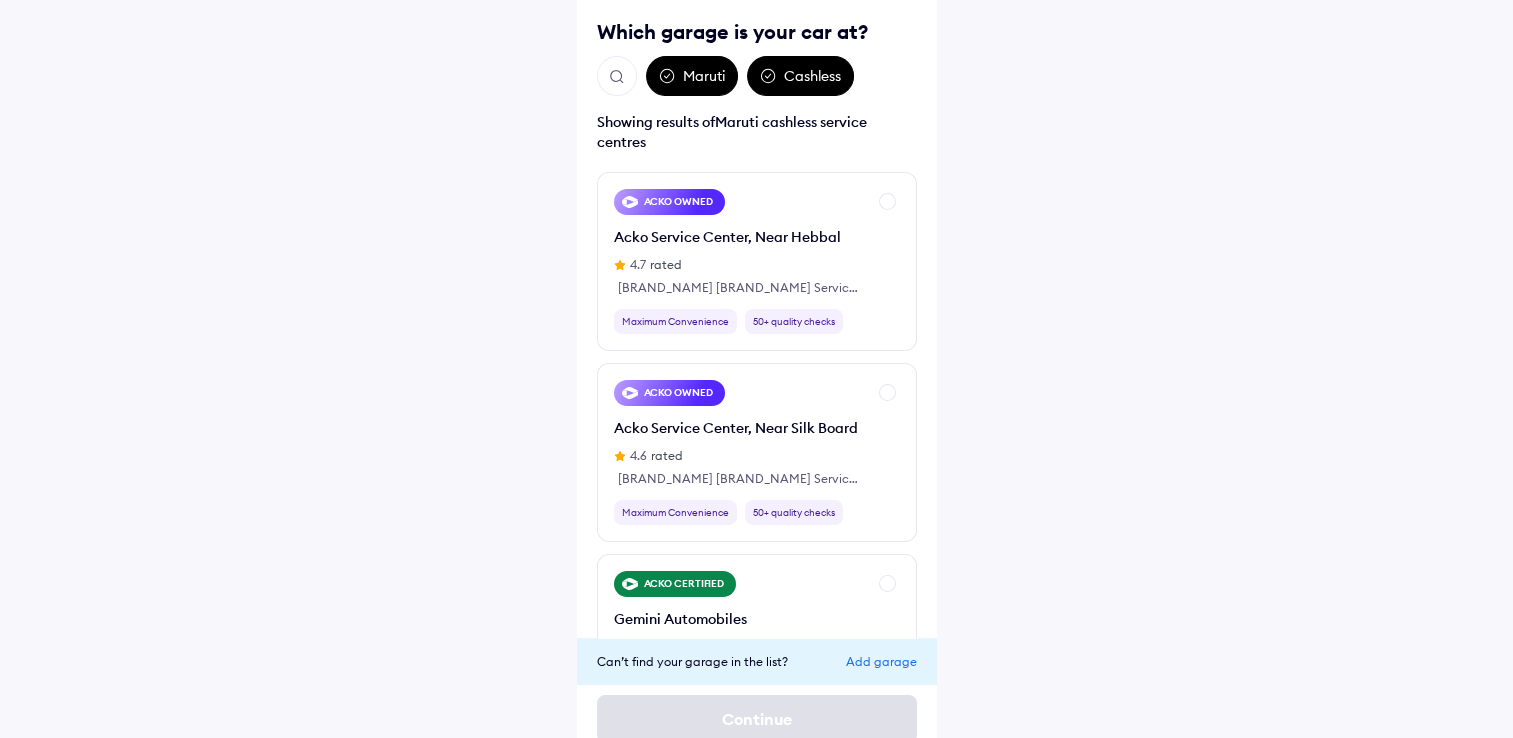 click at bounding box center (617, 76) 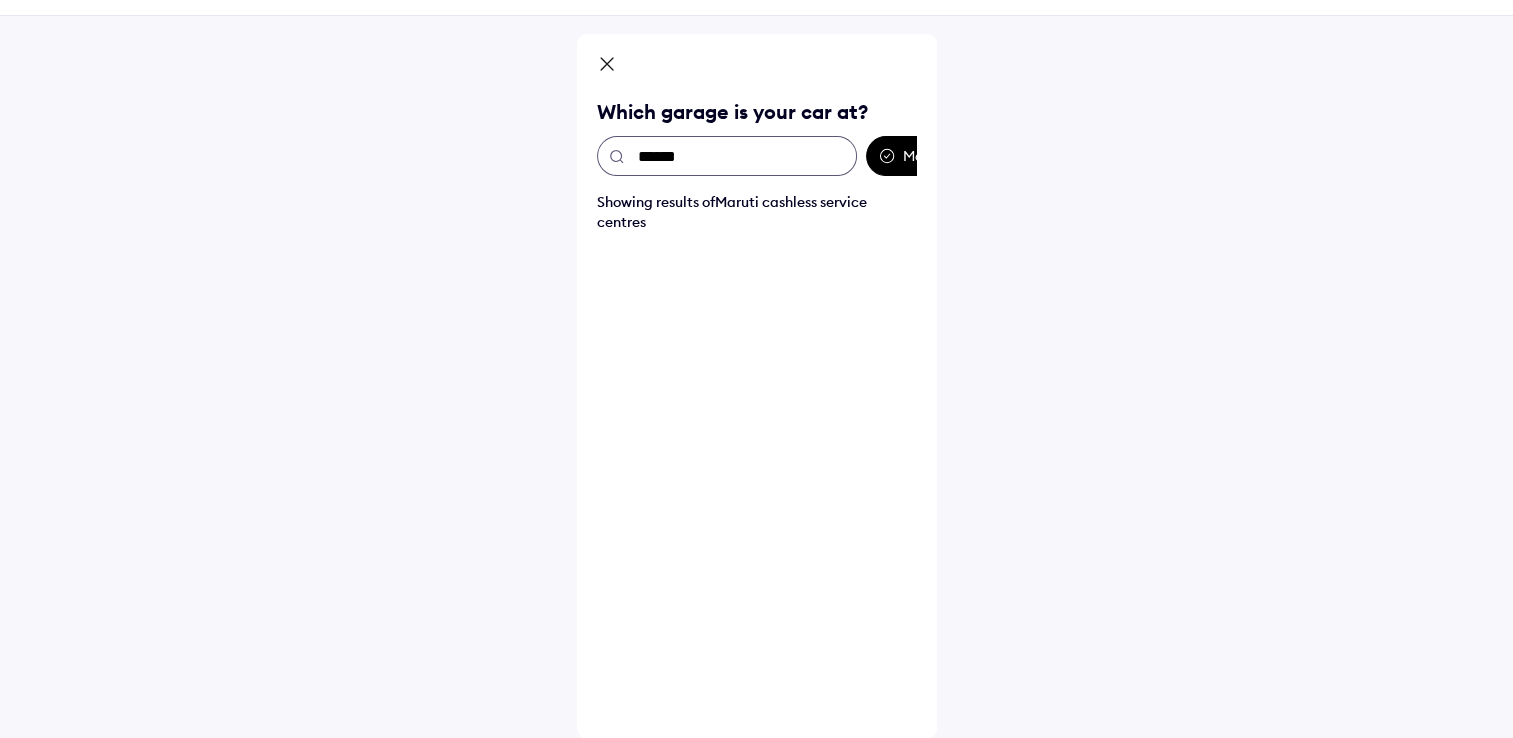 scroll, scrollTop: 60, scrollLeft: 0, axis: vertical 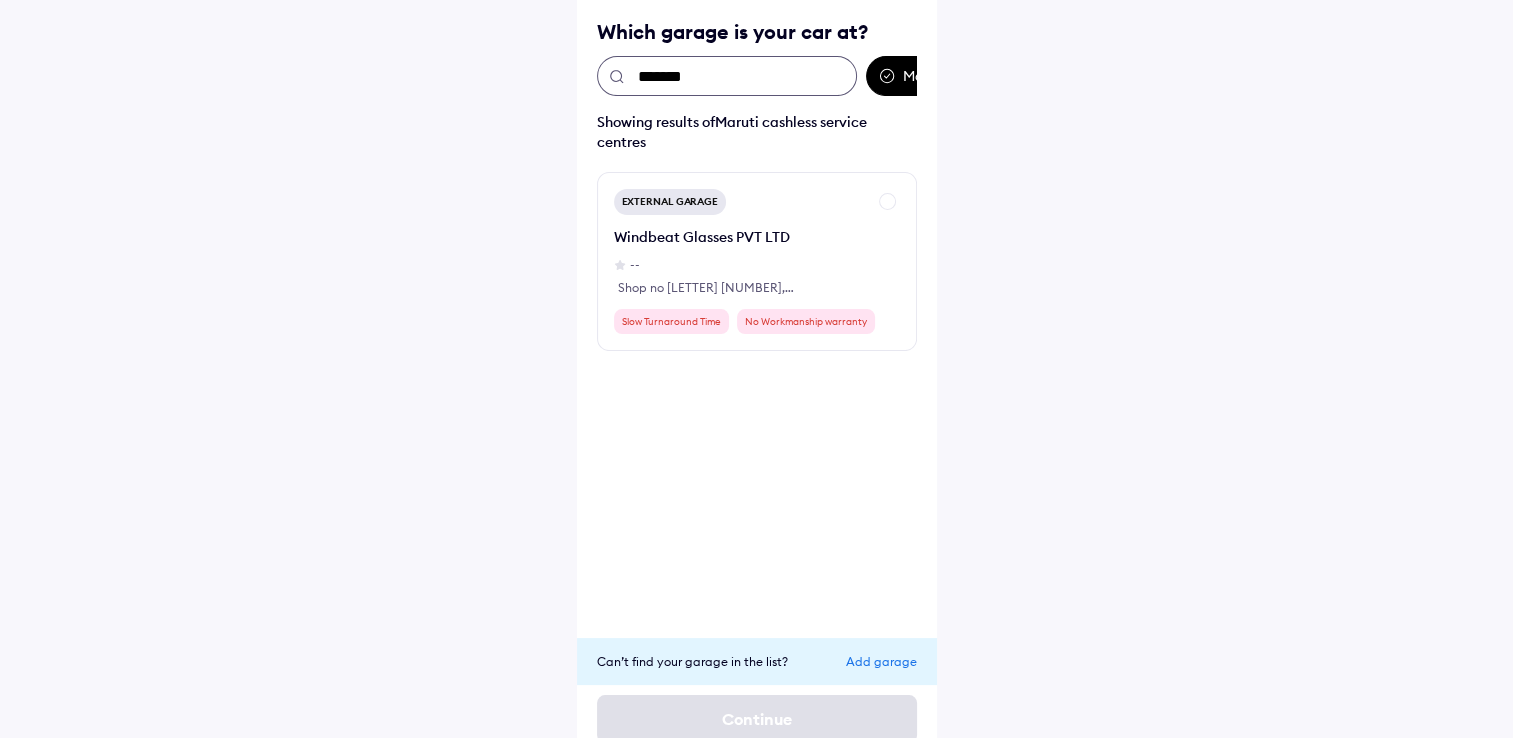 type on "********" 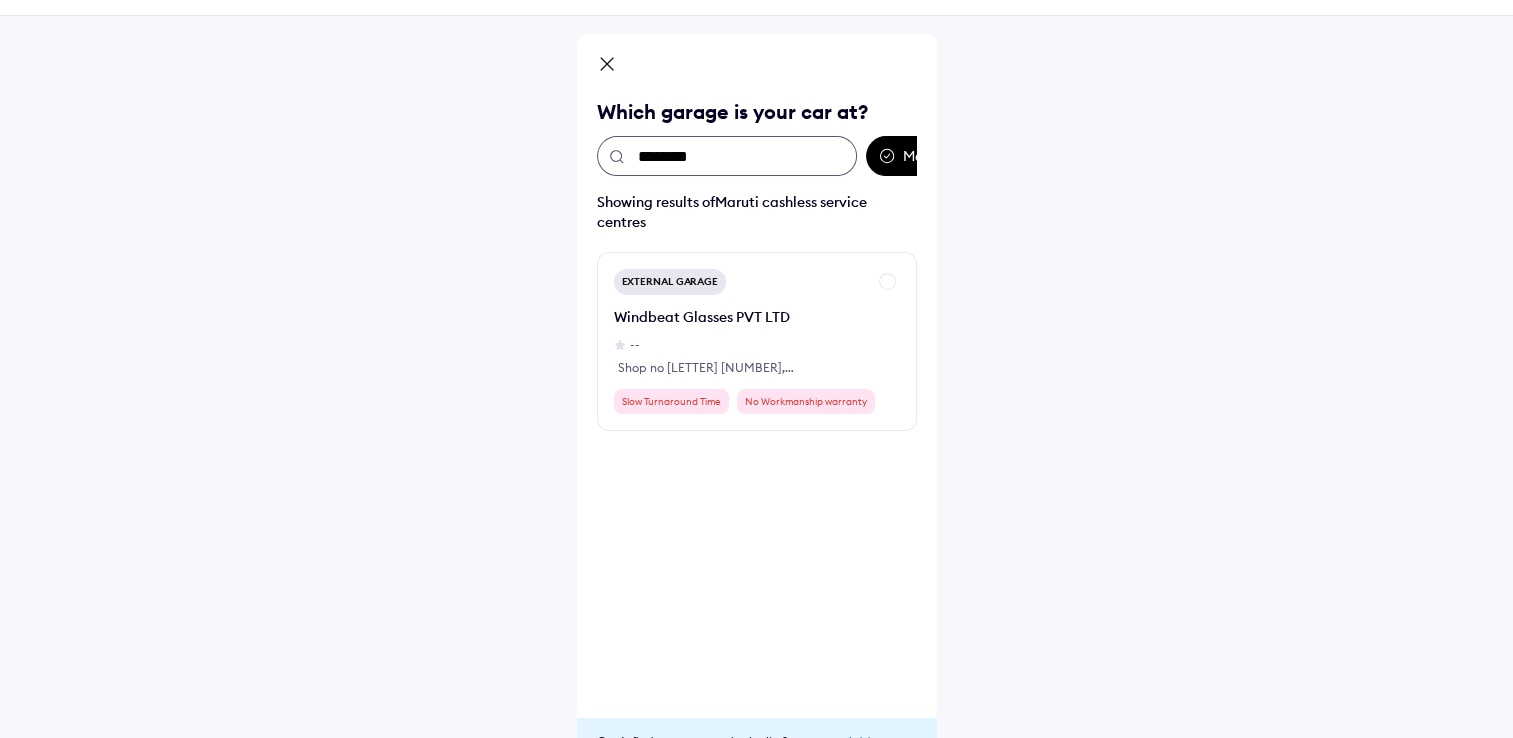 scroll, scrollTop: 140, scrollLeft: 0, axis: vertical 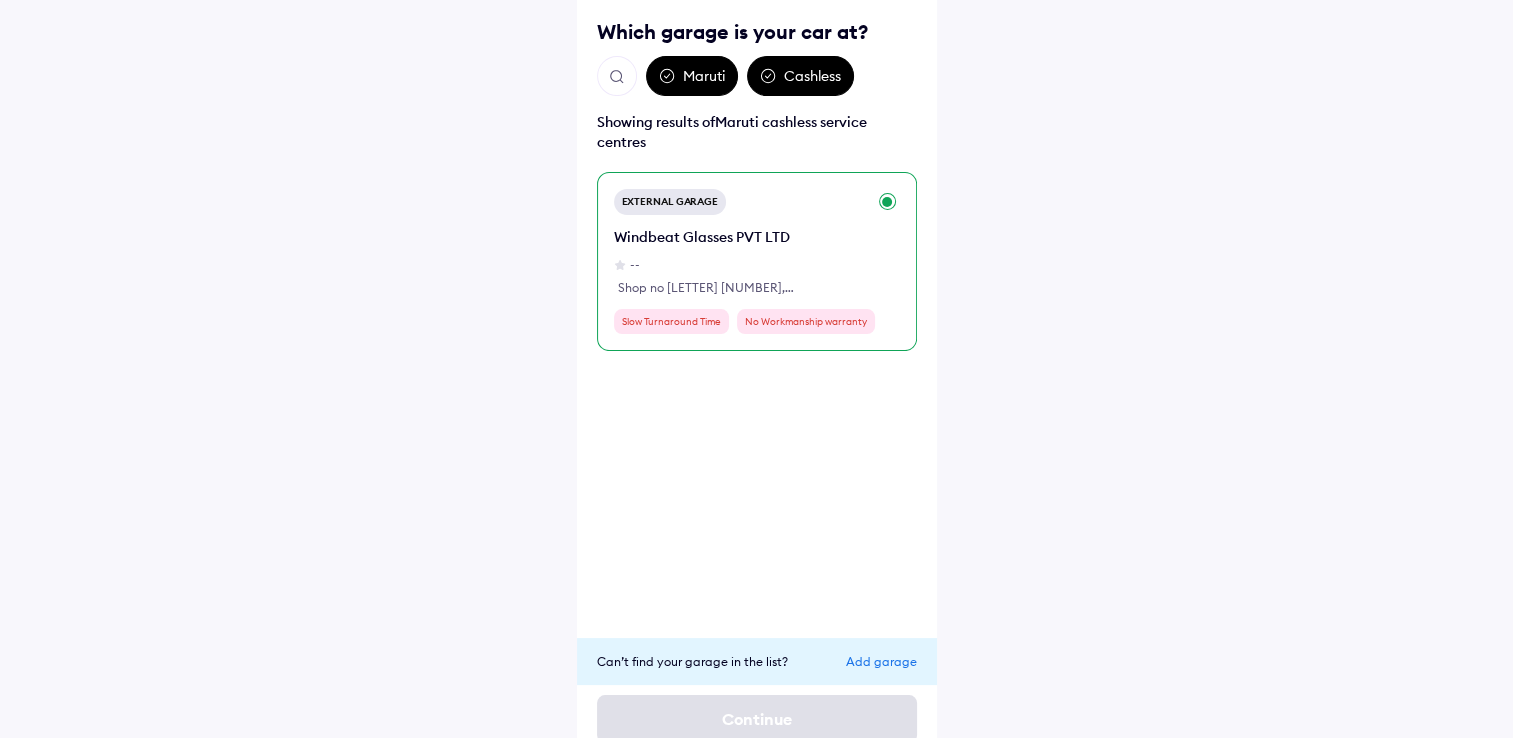 click on "[BRAND_NAME] -- [SHOP_NUMBER] [BUILDING_NAME], [FLOOR], [STREET], [LANDMARK]
[LOCALITY]
[CITY] - [POSTAL_CODE]" at bounding box center (740, 262) 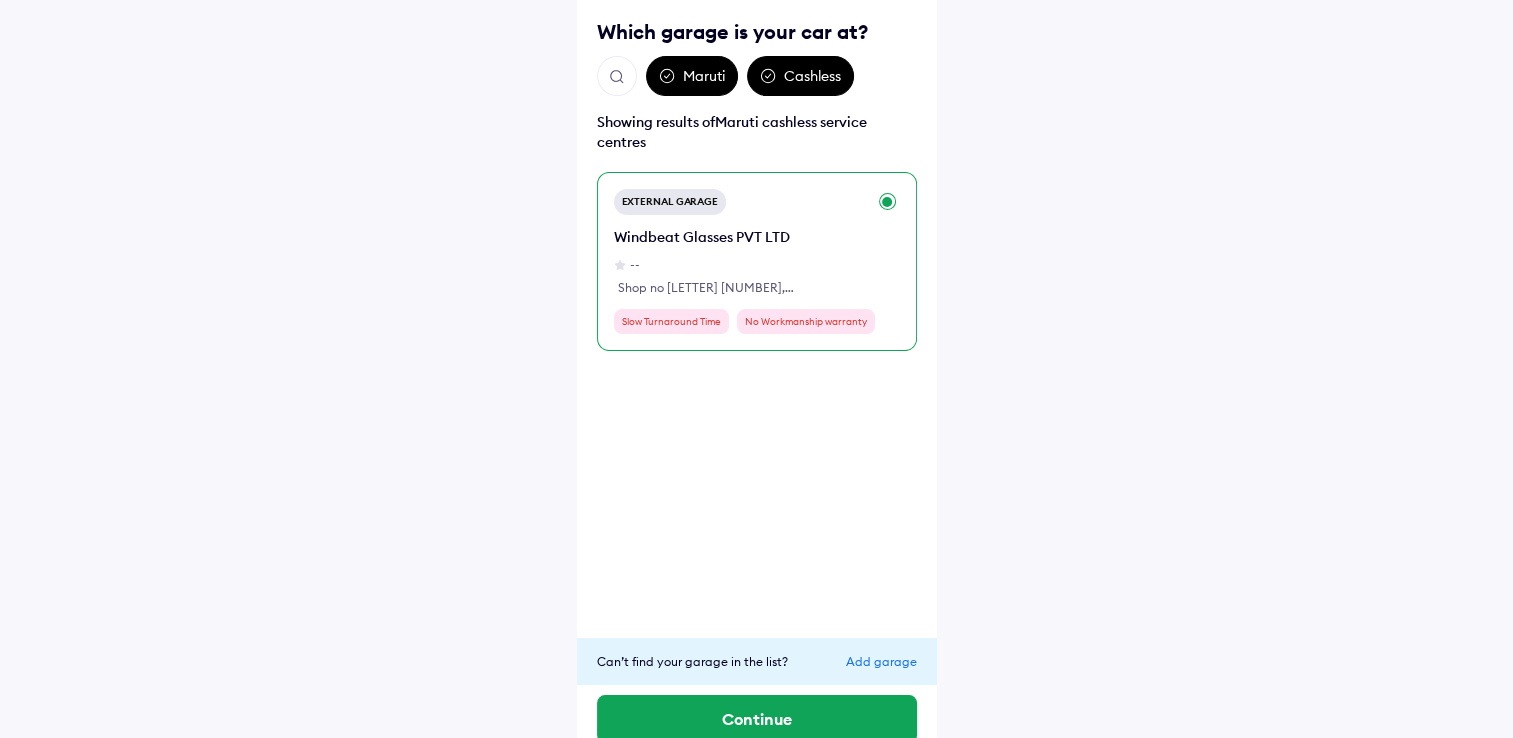 scroll, scrollTop: 165, scrollLeft: 0, axis: vertical 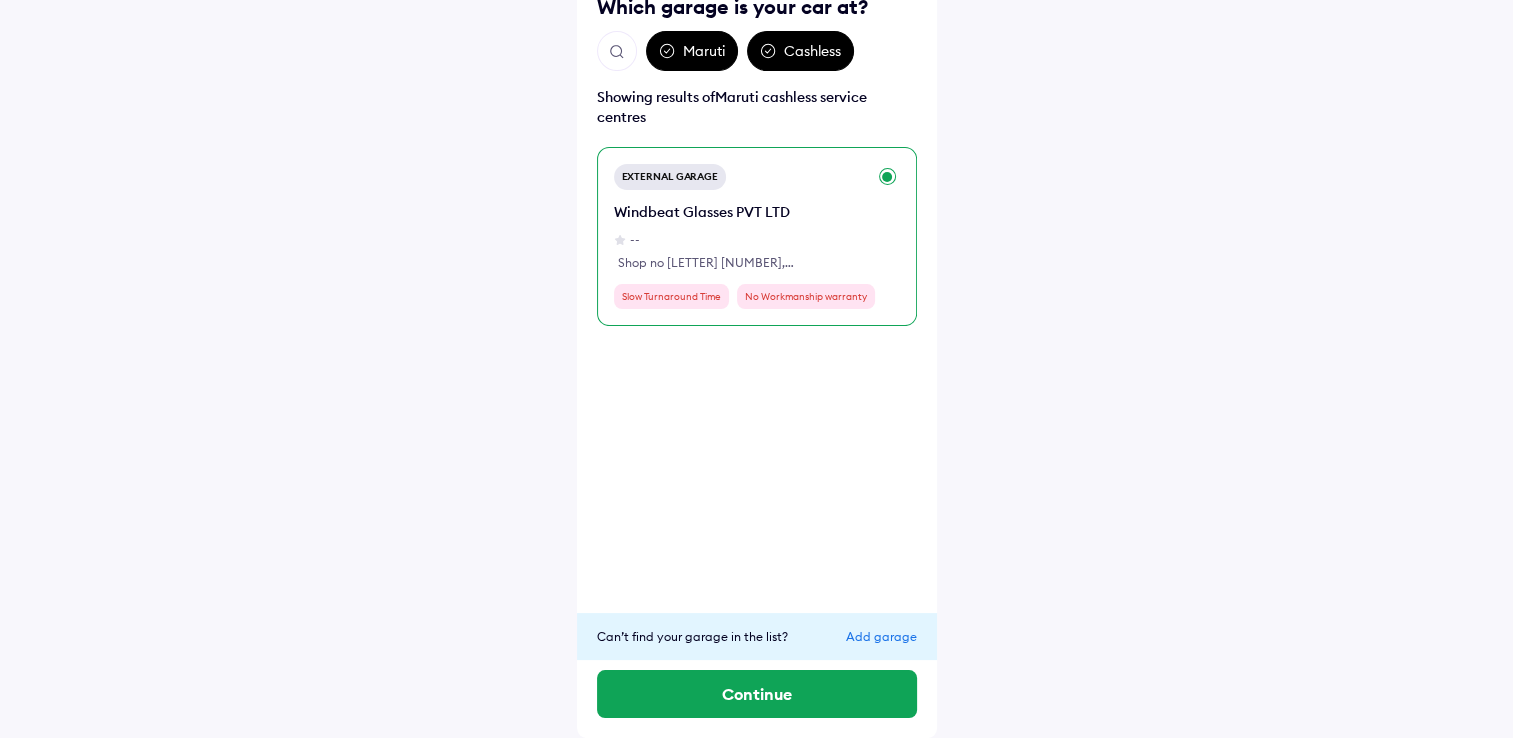click on "Add garage" at bounding box center [881, 636] 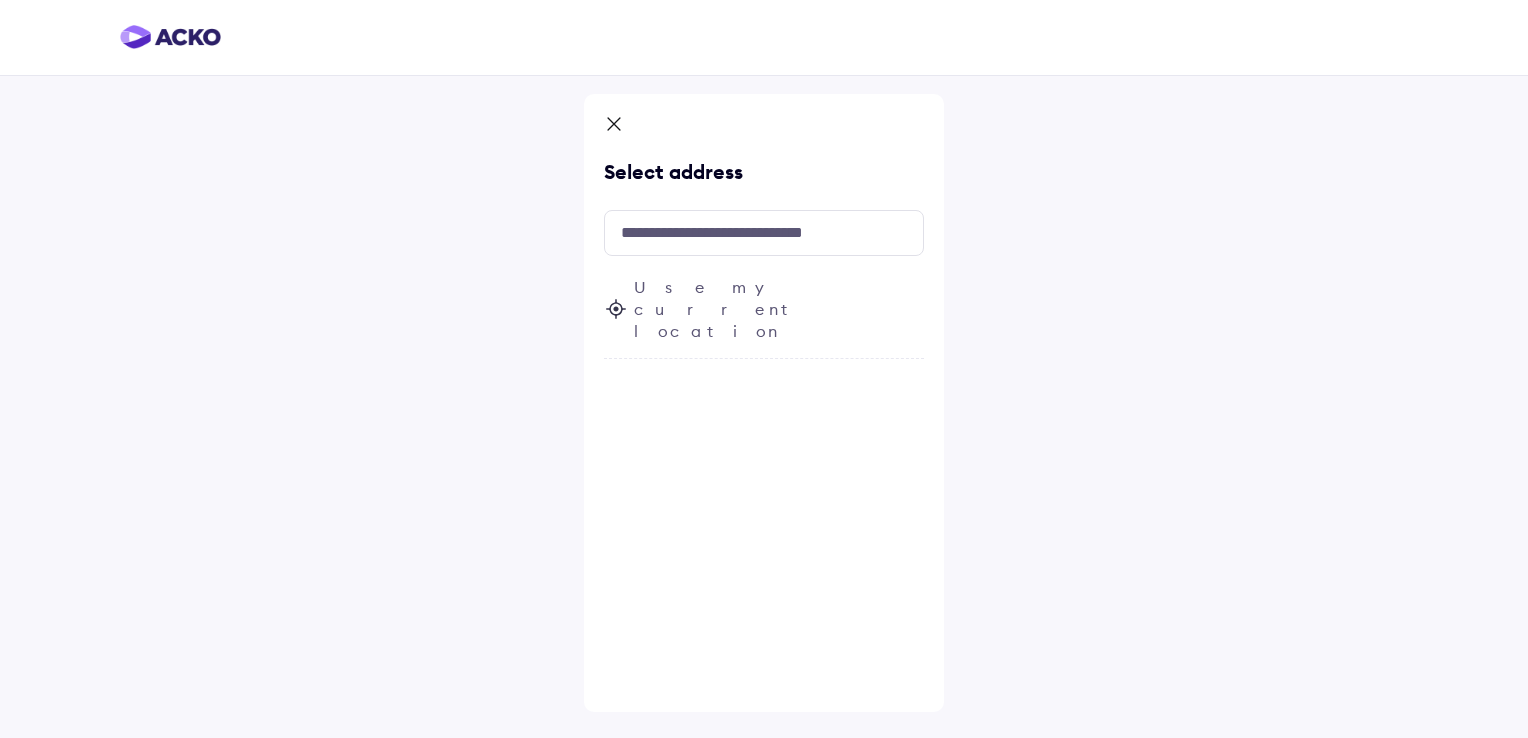 click on "Use my current location" at bounding box center (779, 309) 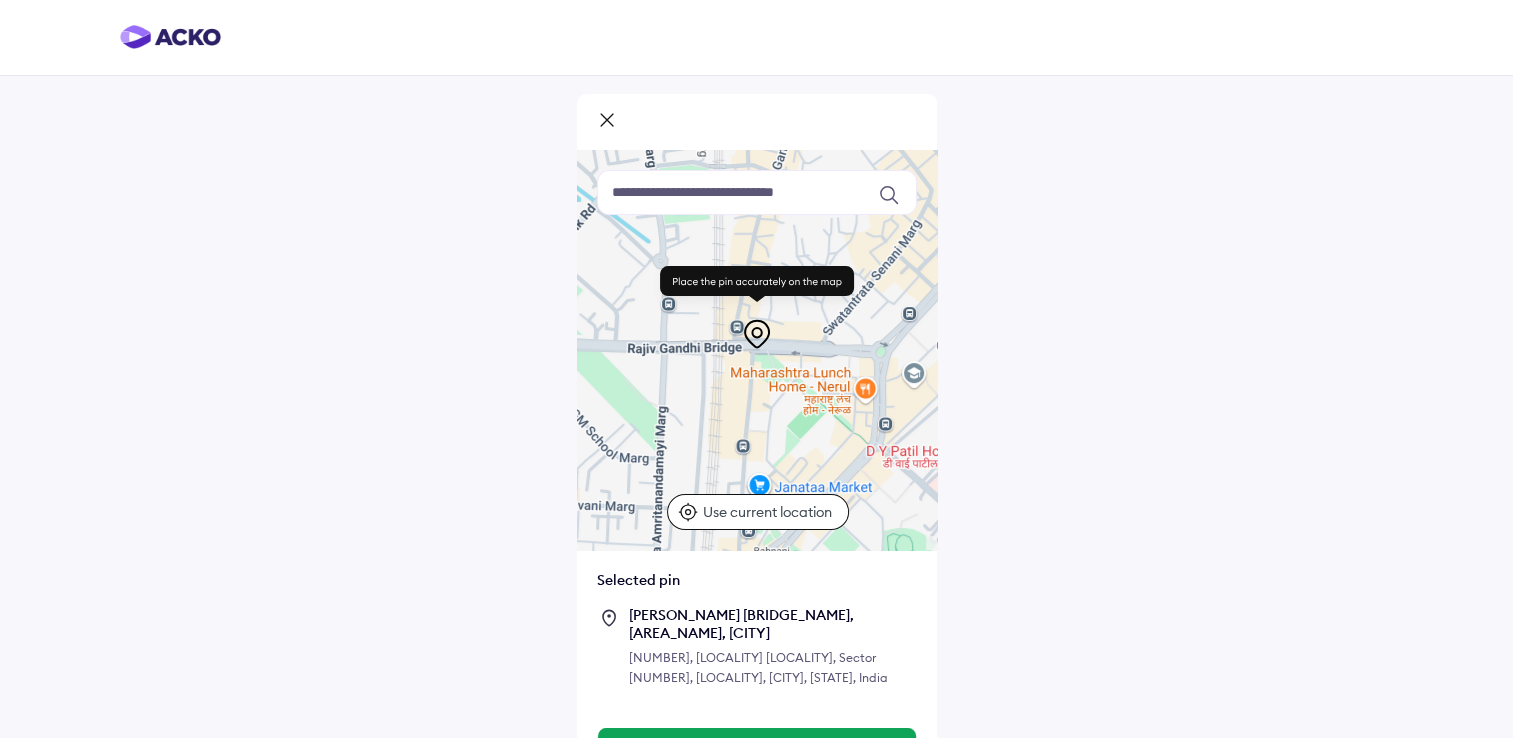 scroll, scrollTop: 40, scrollLeft: 0, axis: vertical 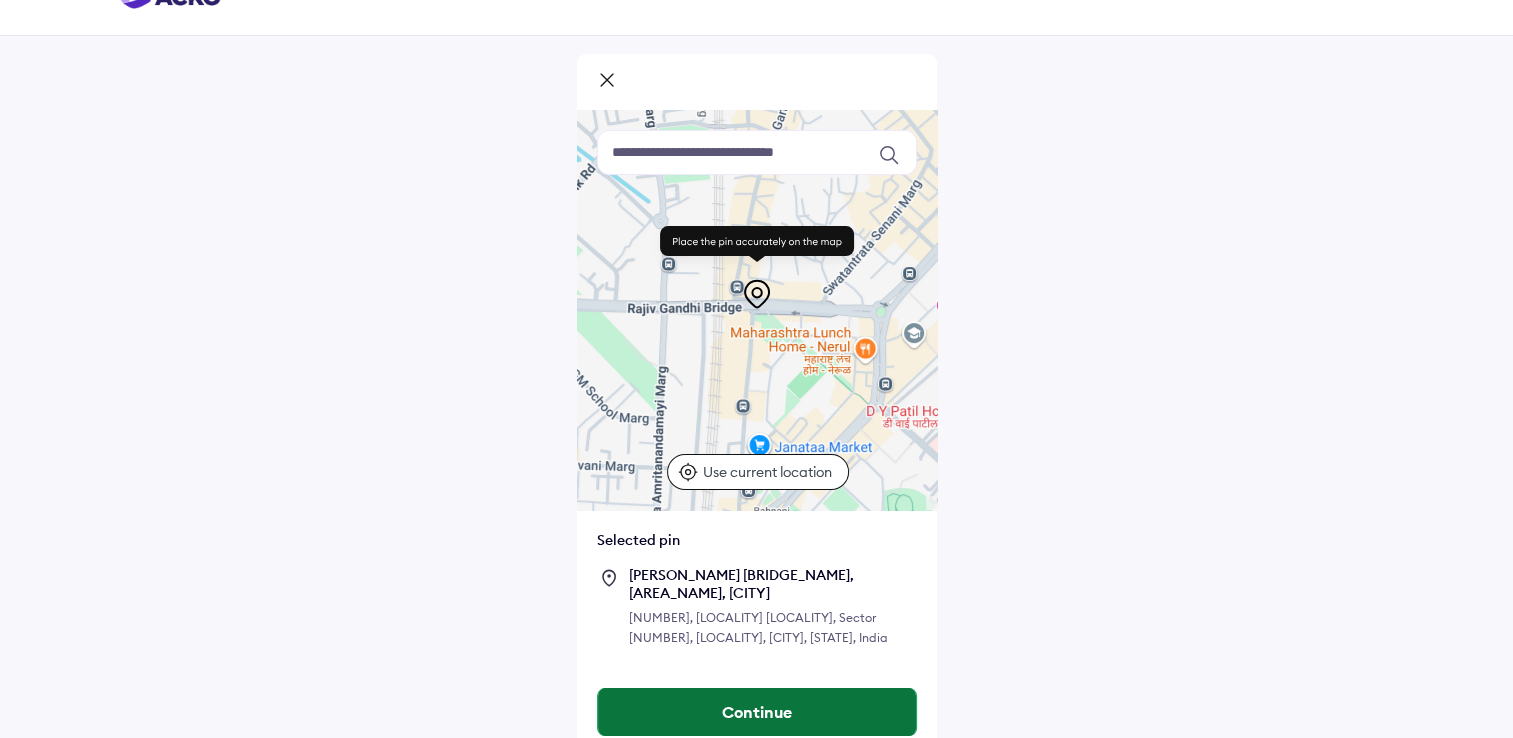 click on "Continue" at bounding box center [757, 712] 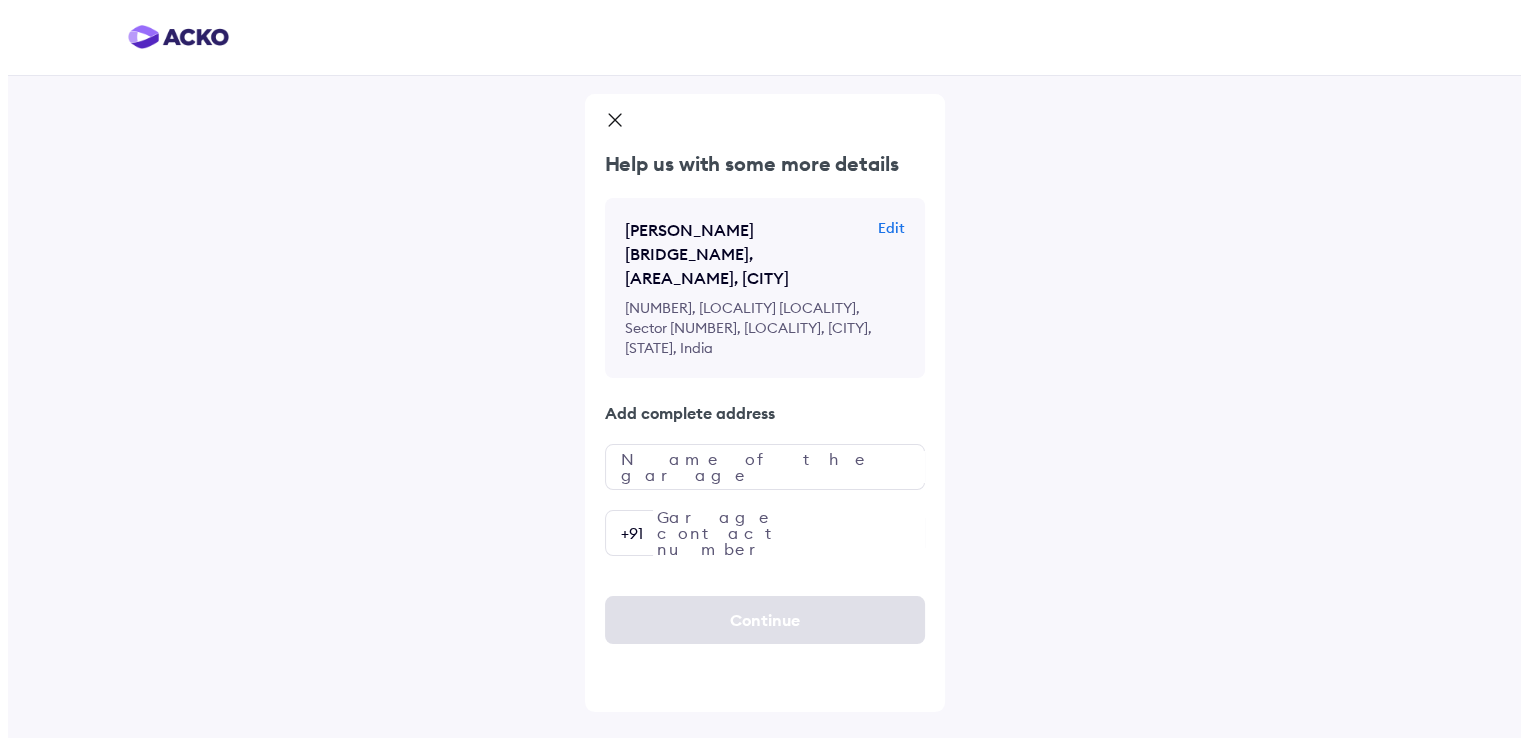 scroll, scrollTop: 0, scrollLeft: 0, axis: both 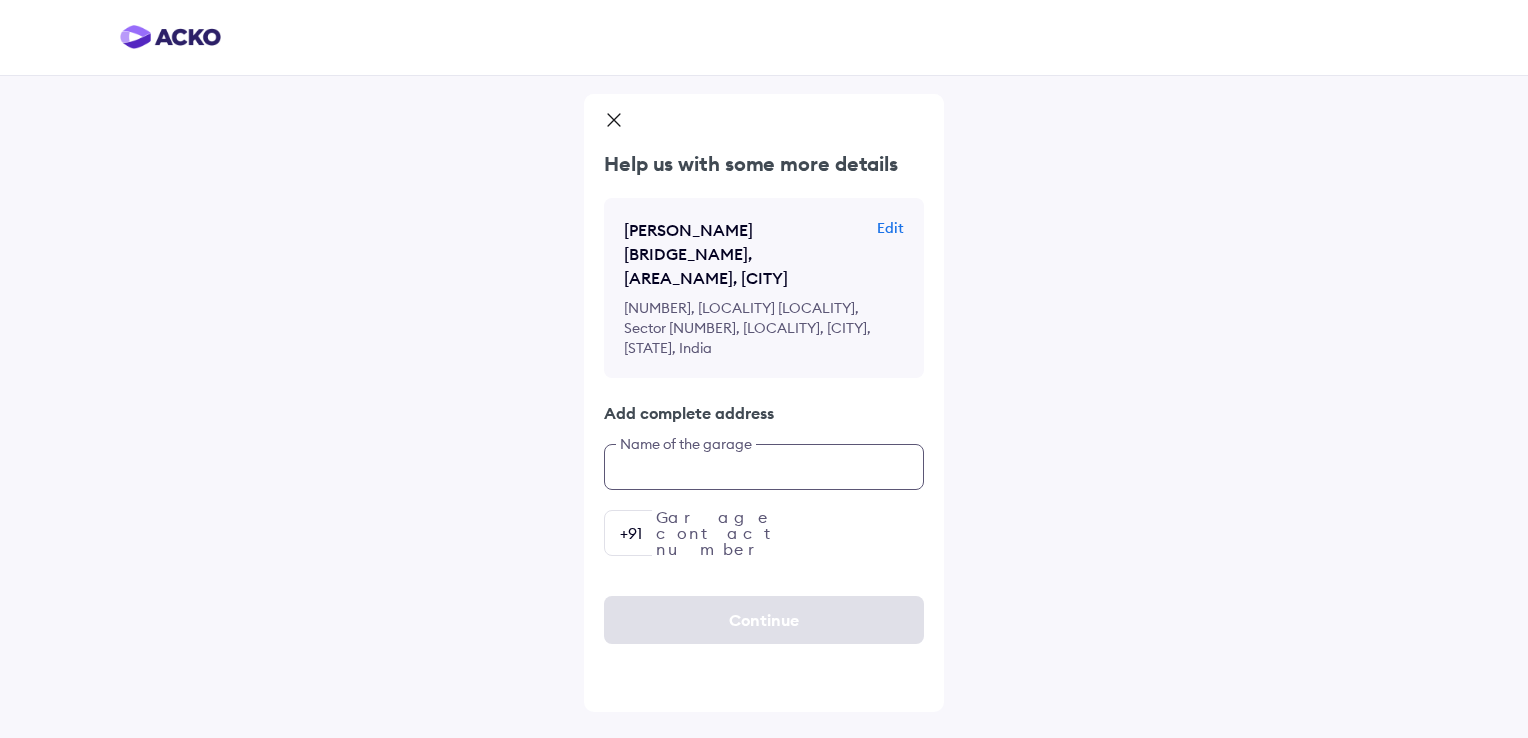 click at bounding box center (764, 467) 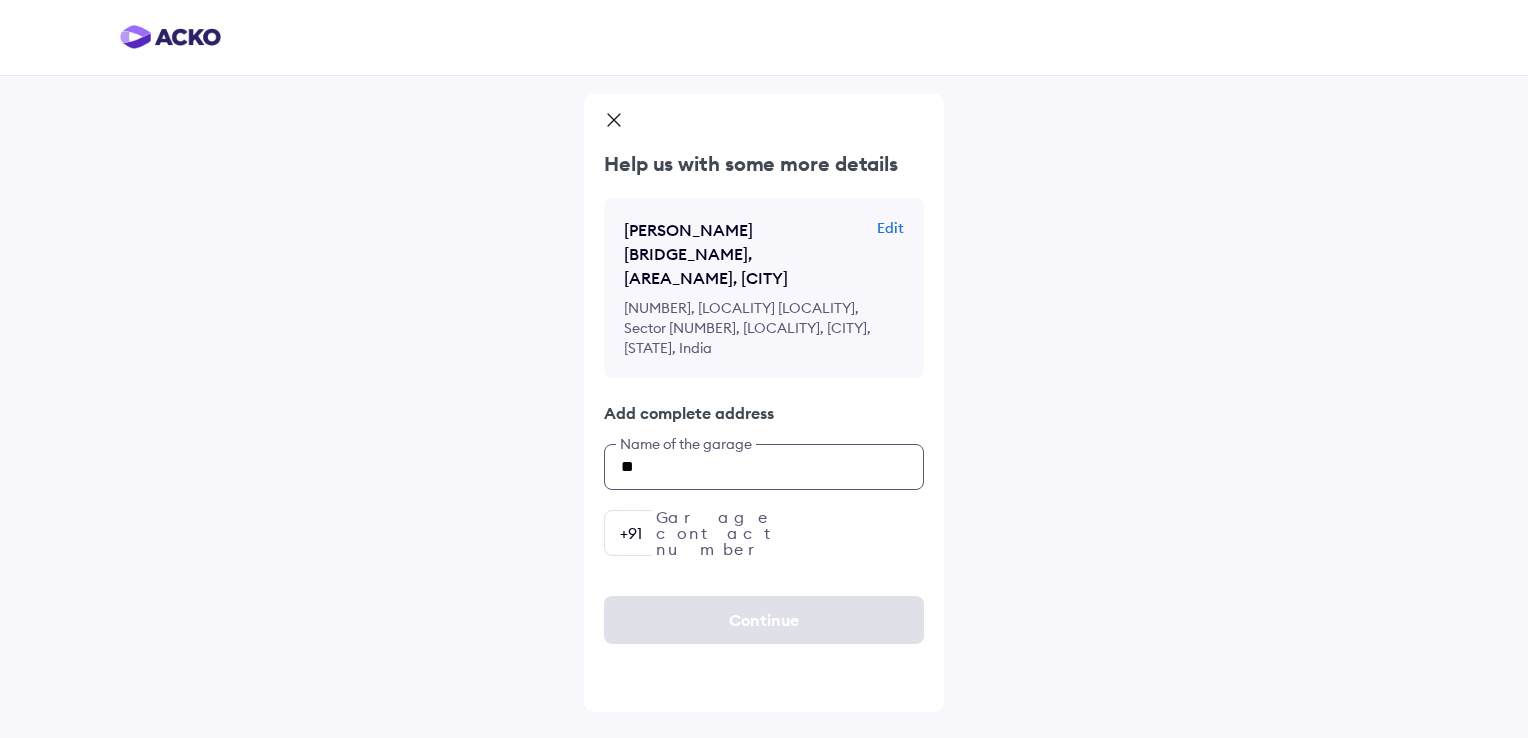 type on "*" 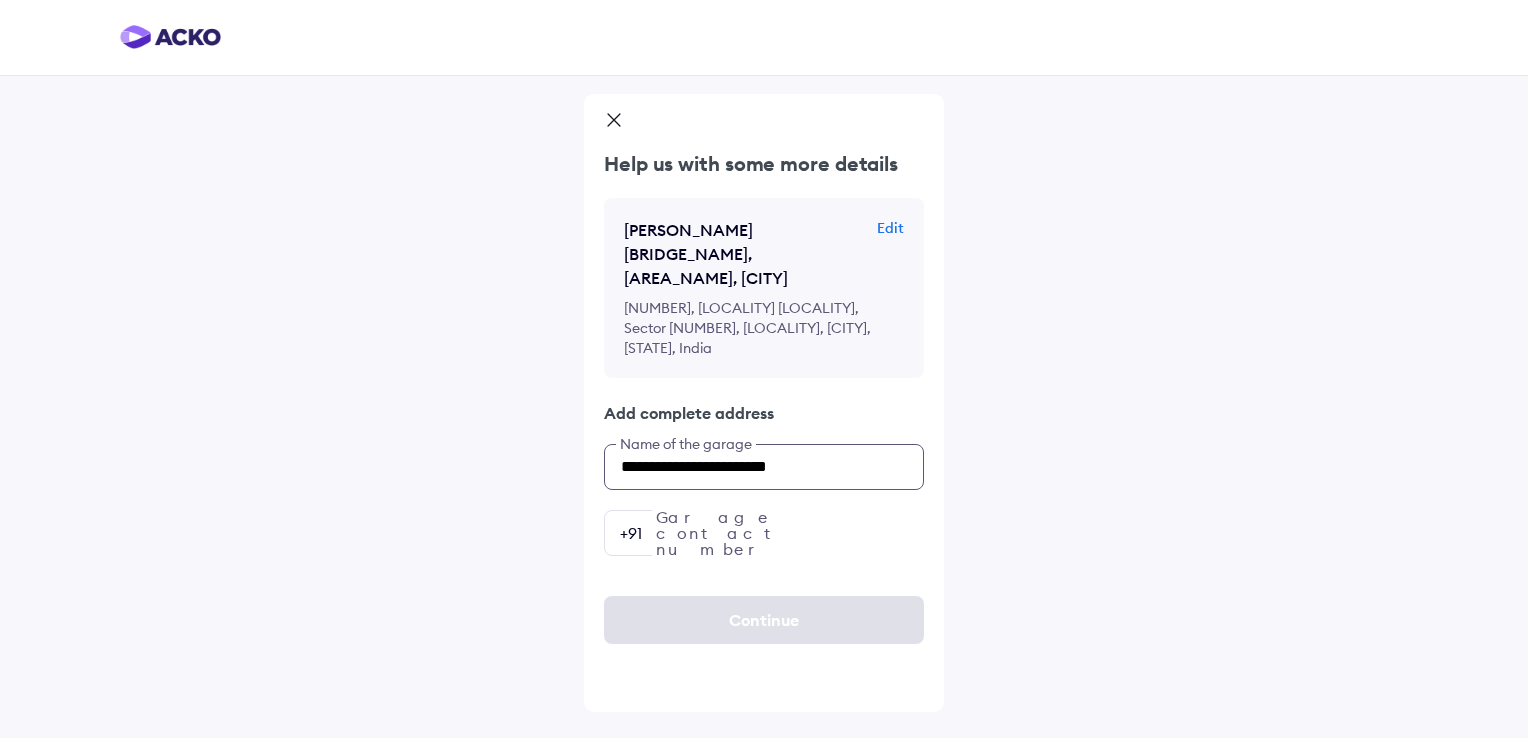 type on "**********" 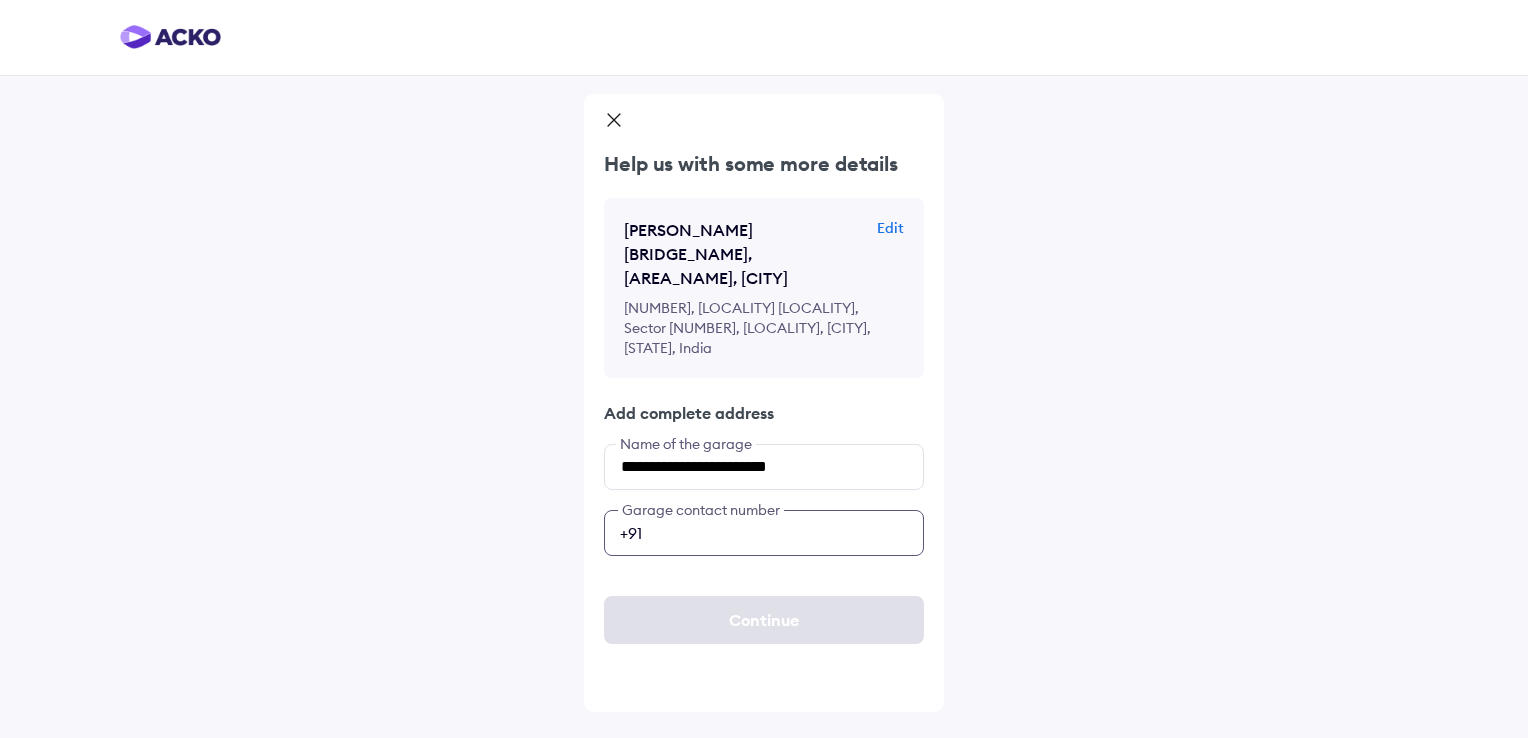 click at bounding box center (764, 533) 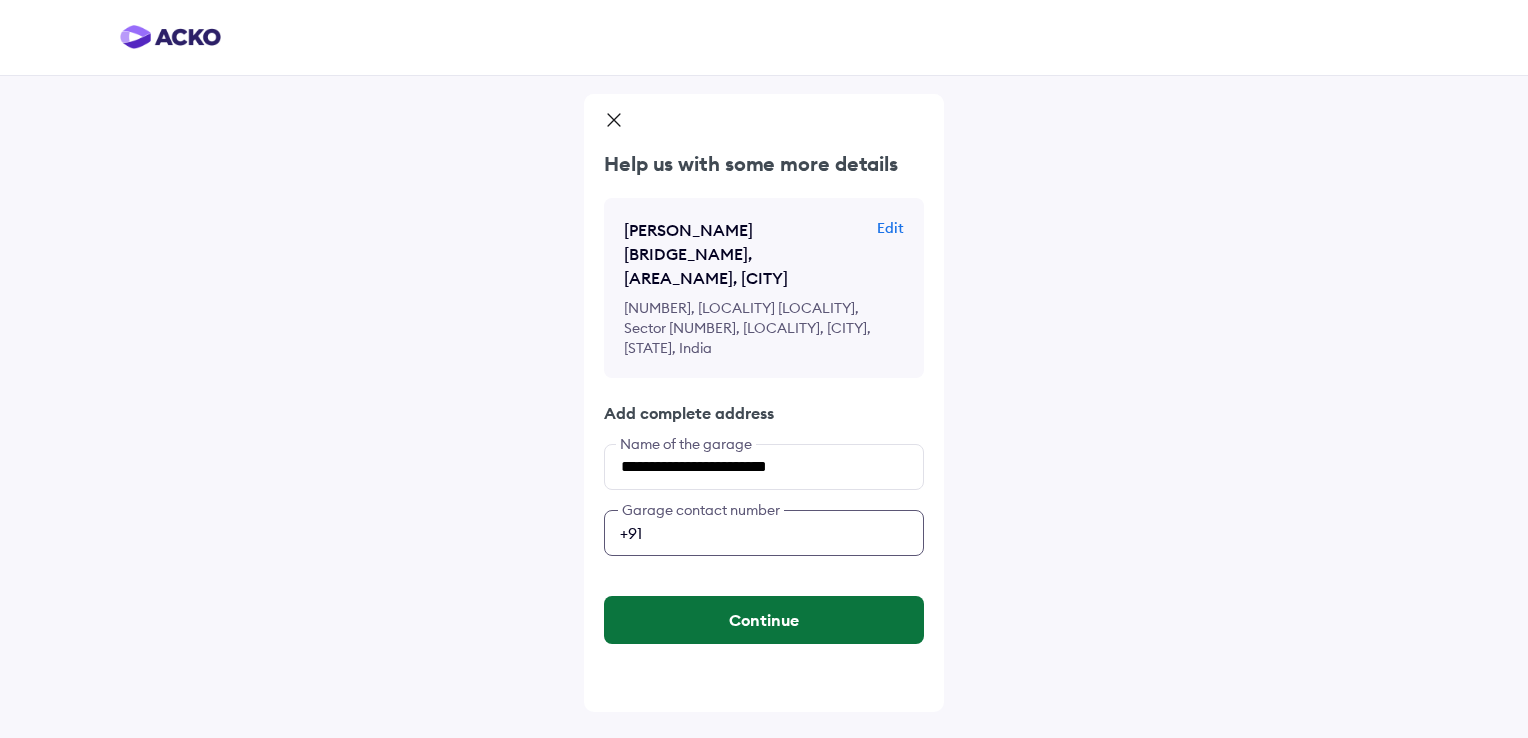 type on "**********" 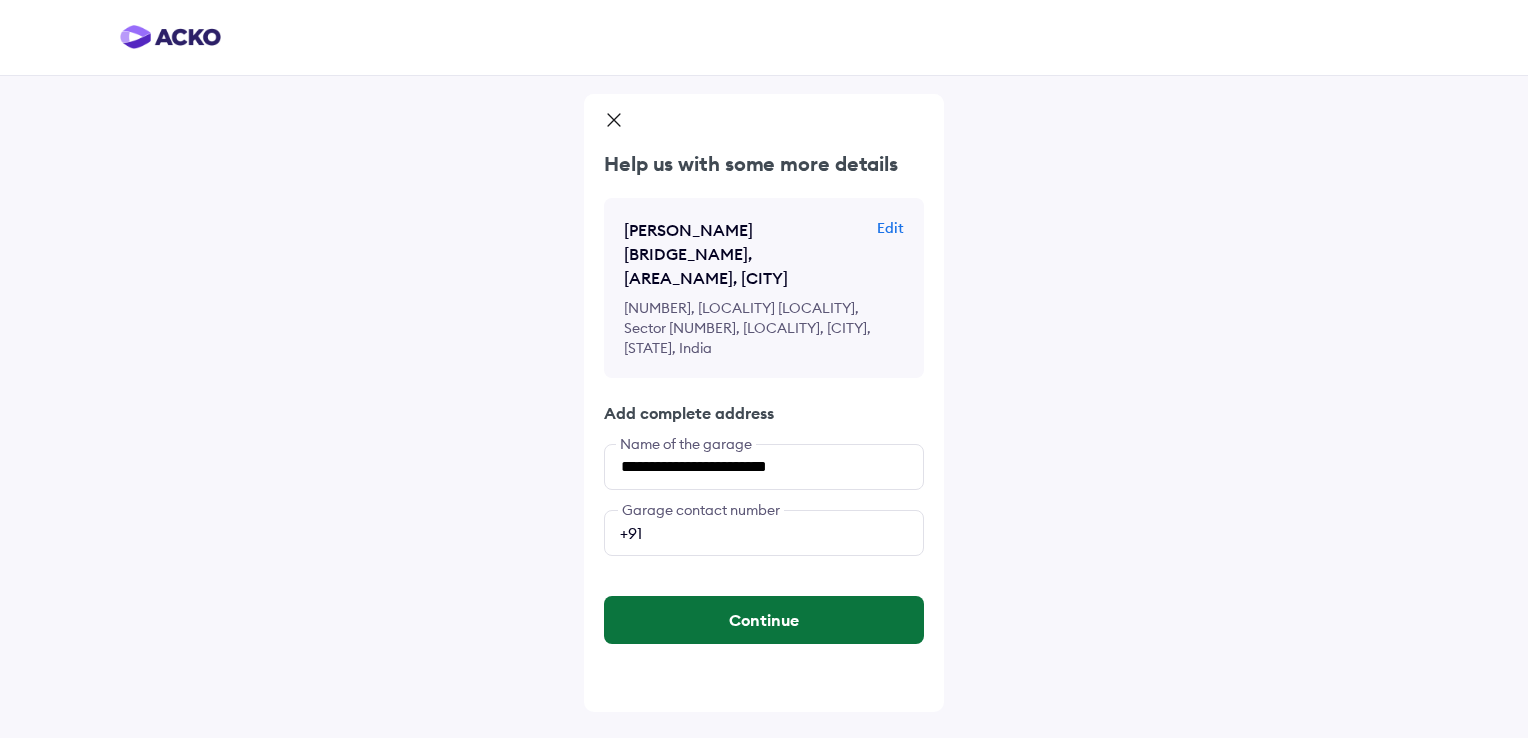 click on "Continue" at bounding box center [764, 620] 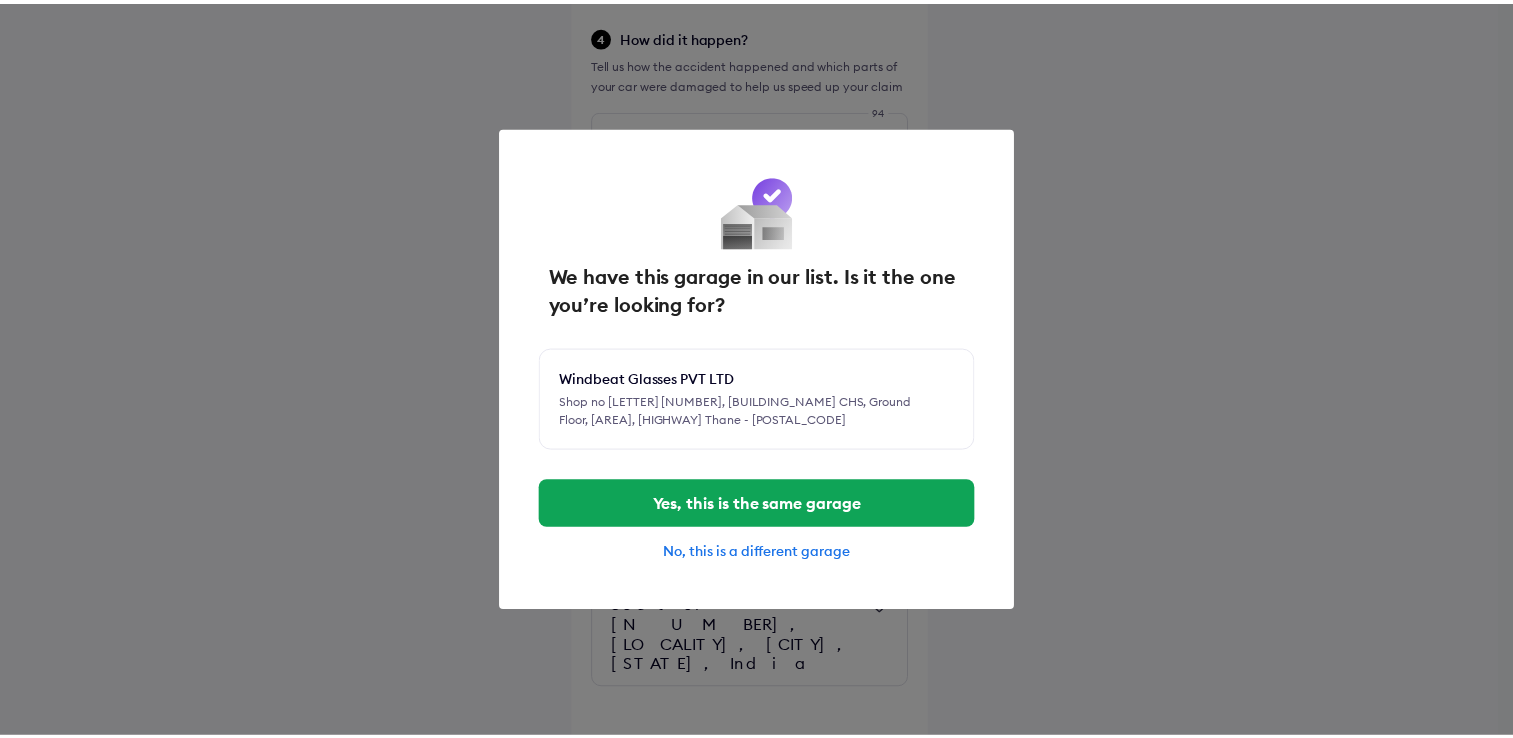 scroll, scrollTop: 678, scrollLeft: 0, axis: vertical 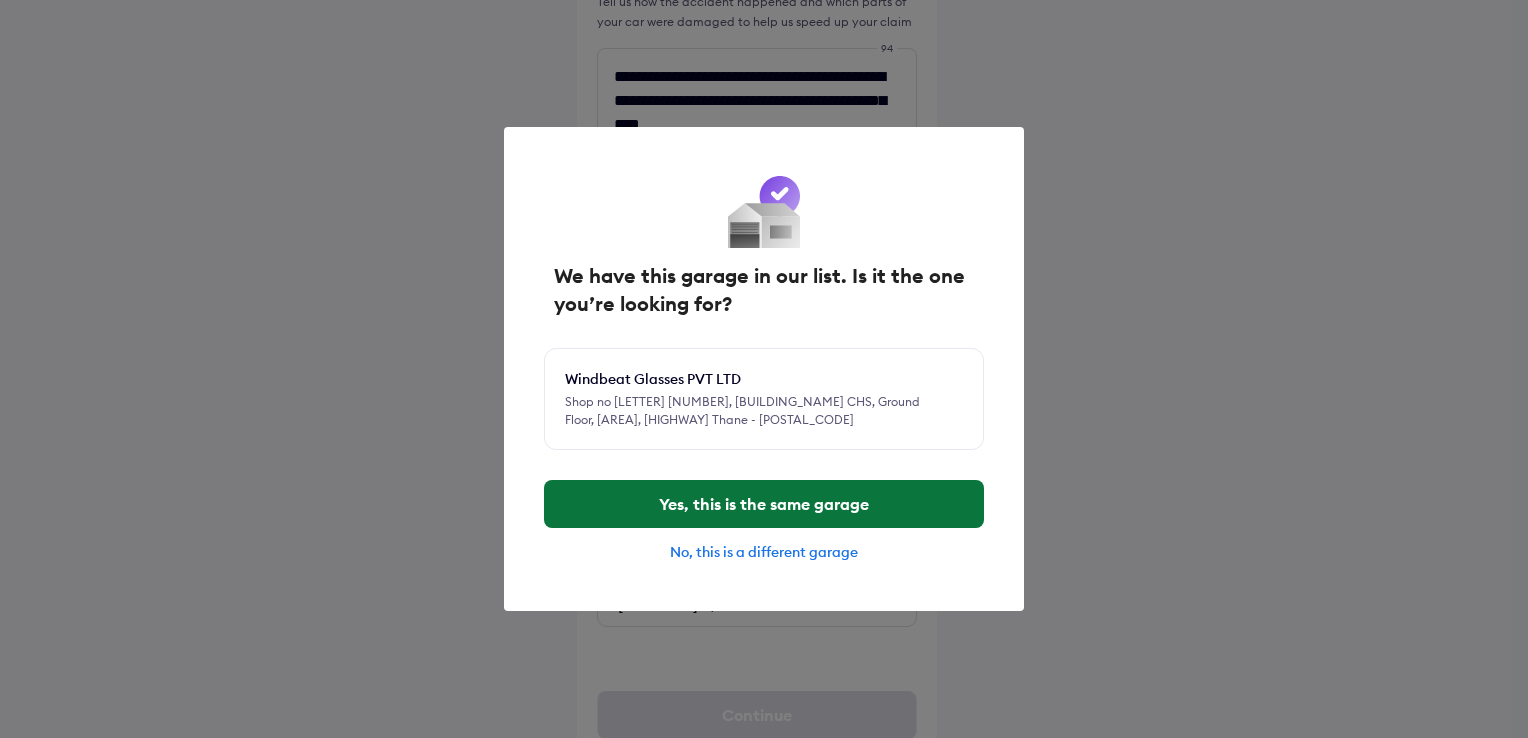 click on "Yes, this is the same garage" at bounding box center [764, 504] 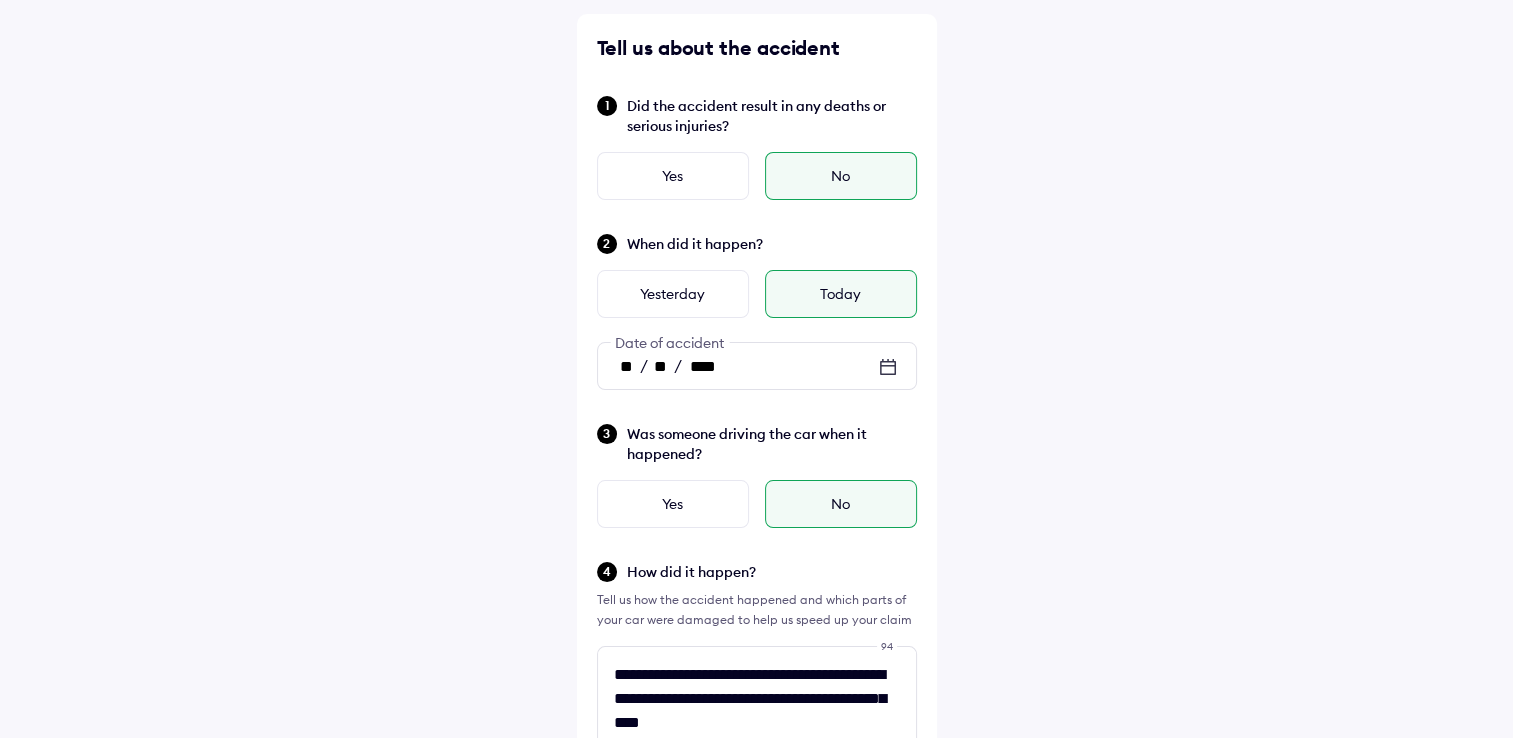 scroll, scrollTop: 678, scrollLeft: 0, axis: vertical 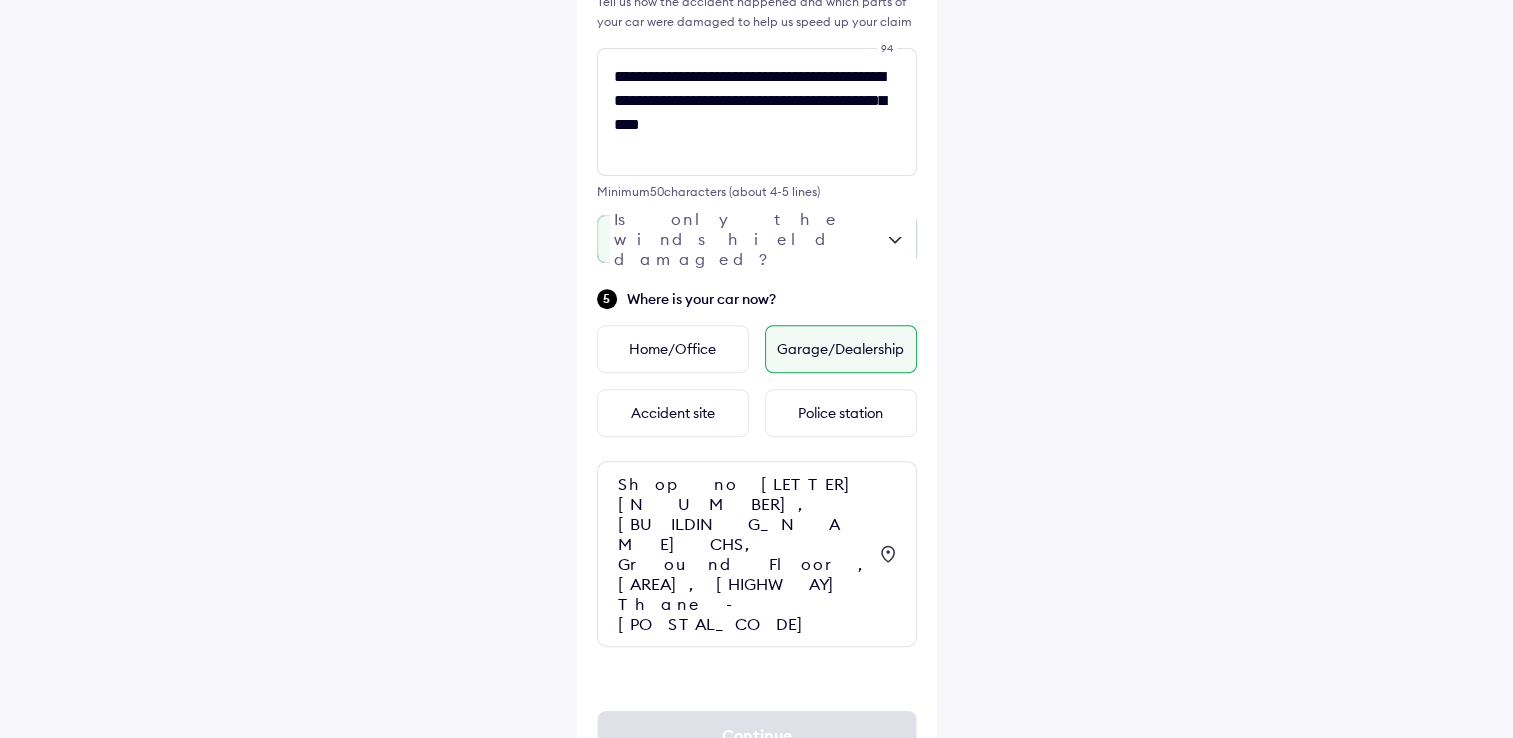 click at bounding box center [757, 239] 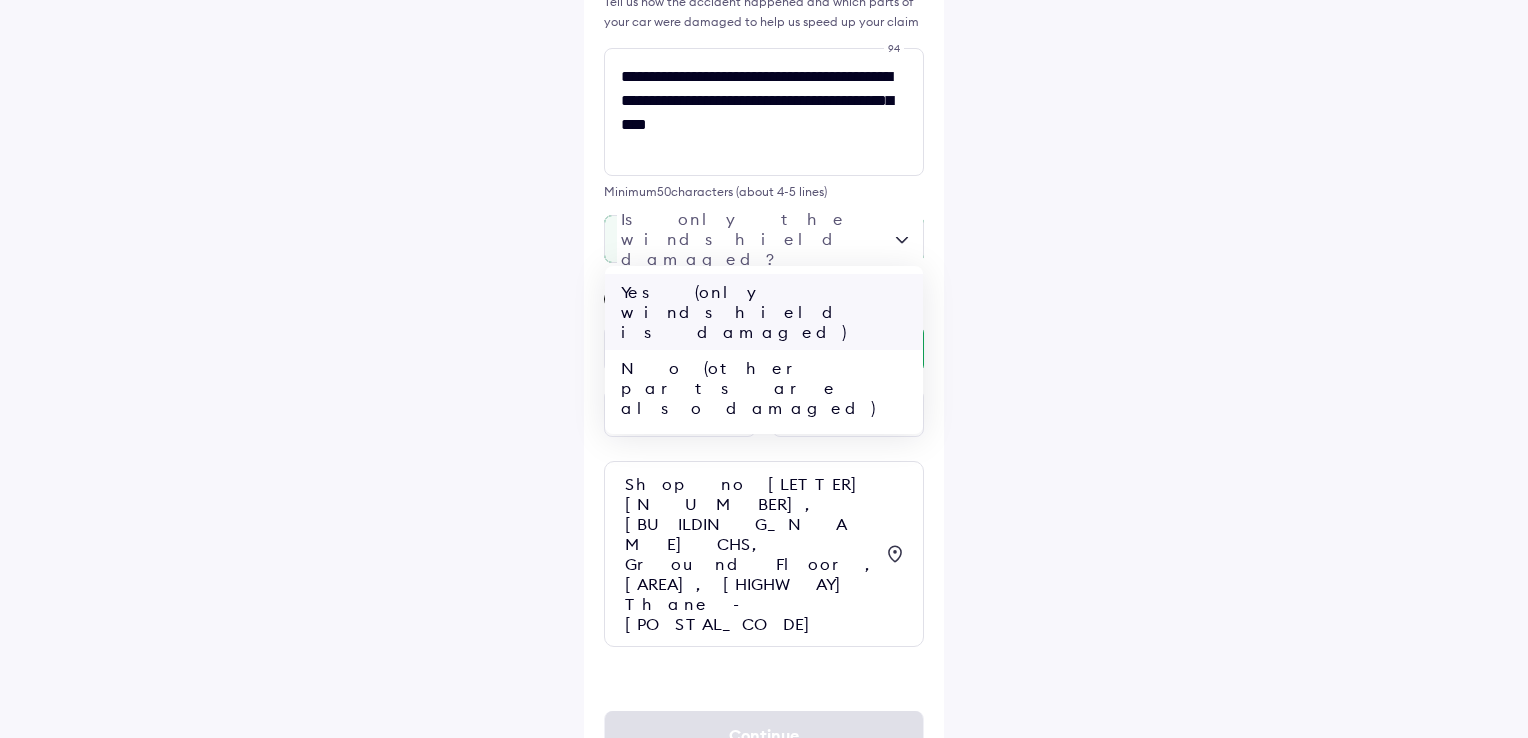 click on "Yes (only windshield is damaged)" at bounding box center [764, 312] 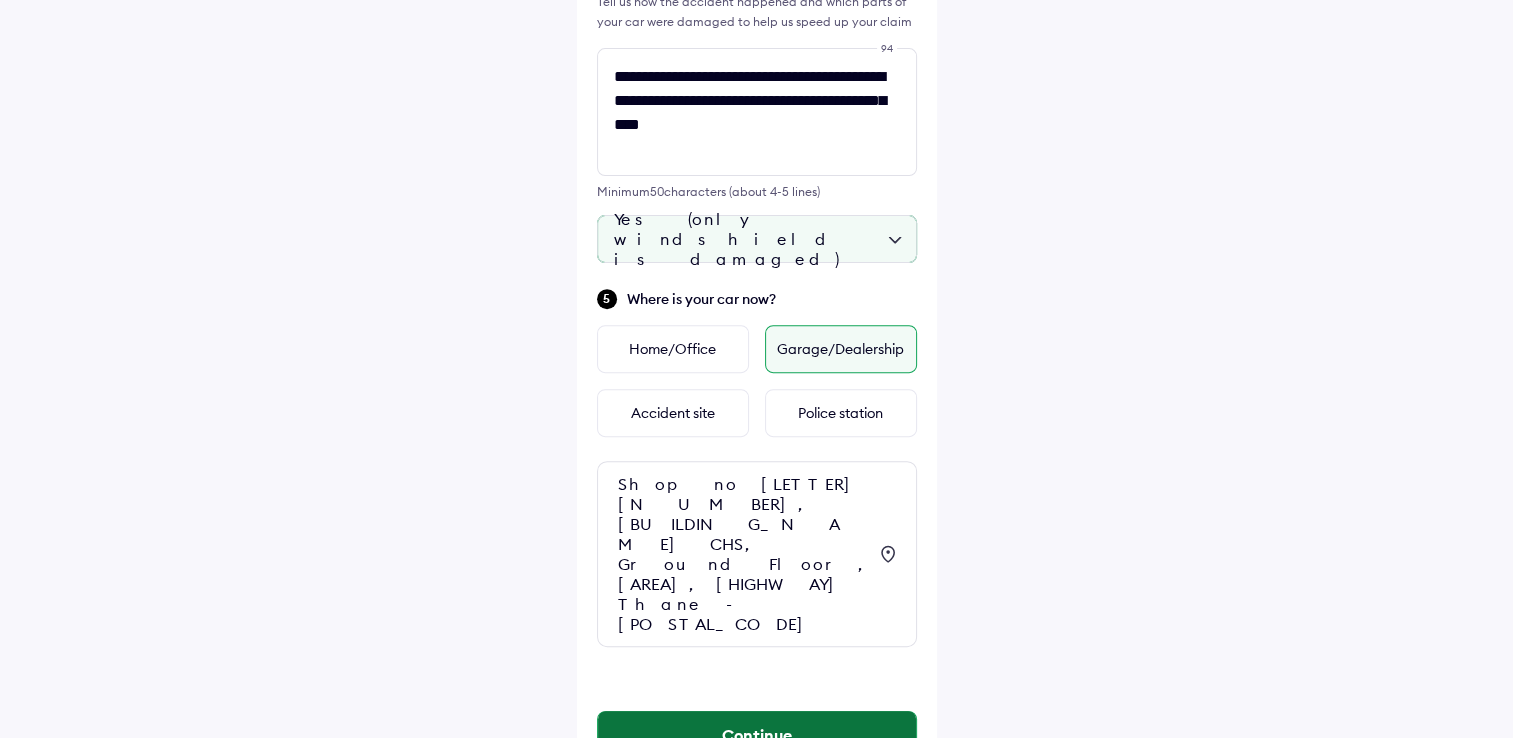 click on "Continue" at bounding box center (757, 735) 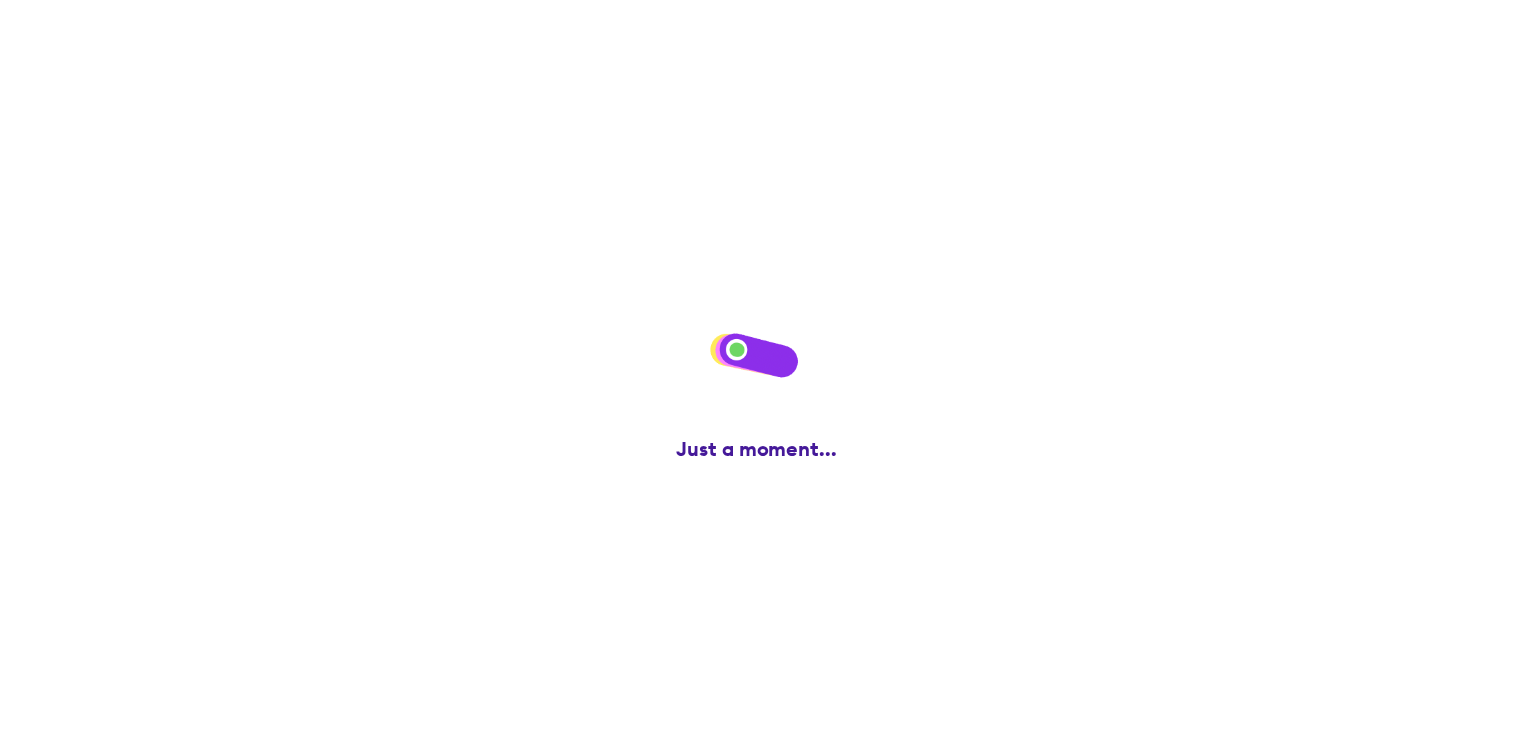 scroll, scrollTop: 0, scrollLeft: 0, axis: both 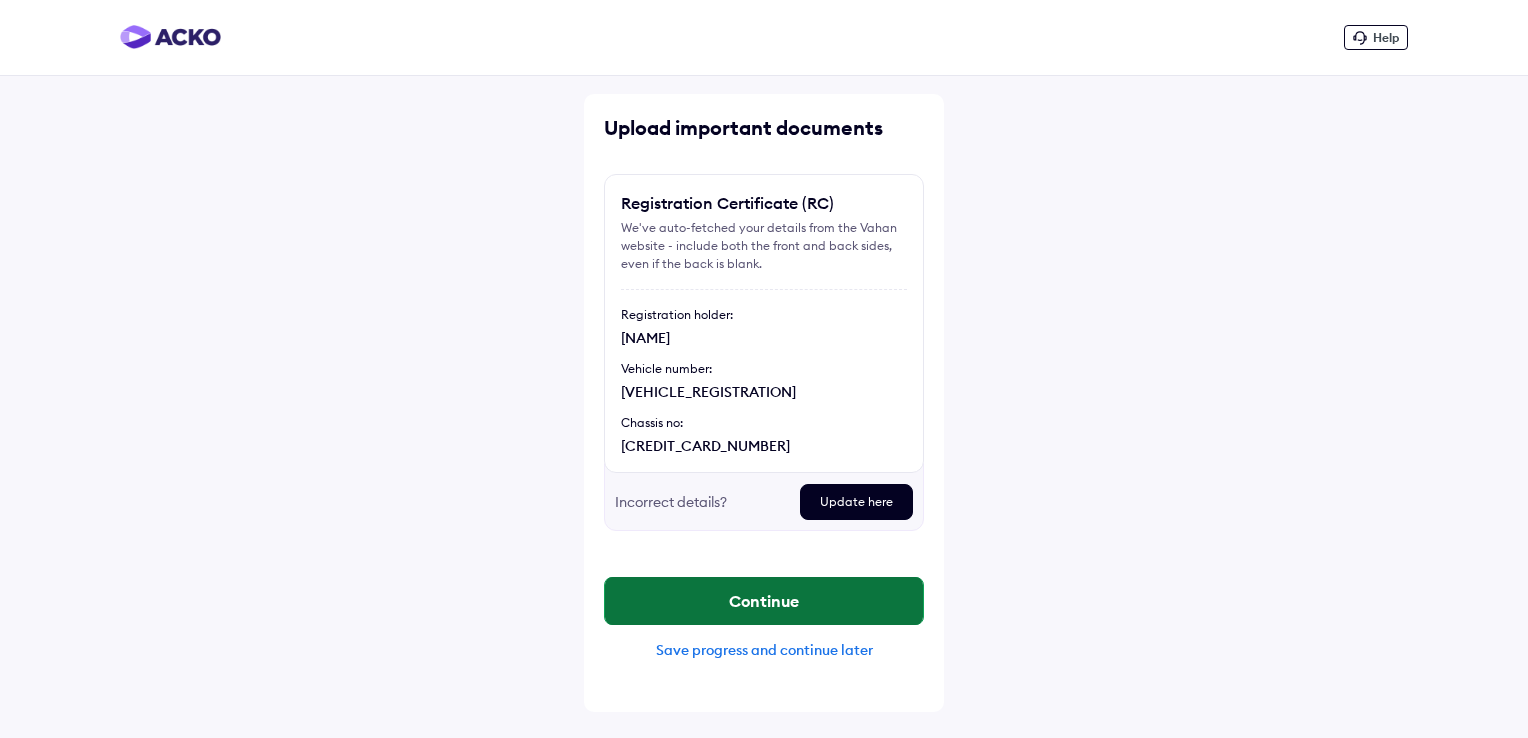 click on "Continue" at bounding box center [764, 601] 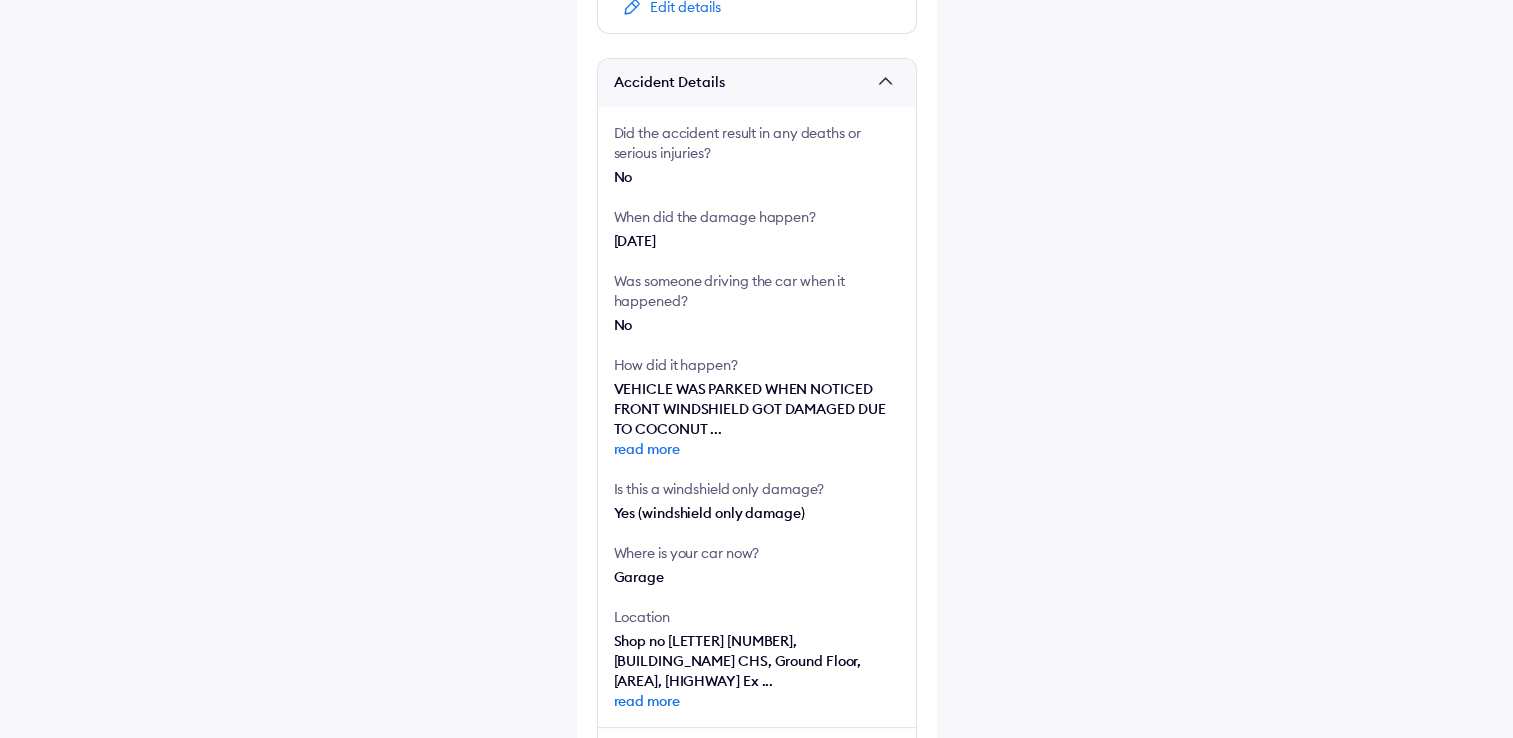 scroll, scrollTop: 492, scrollLeft: 0, axis: vertical 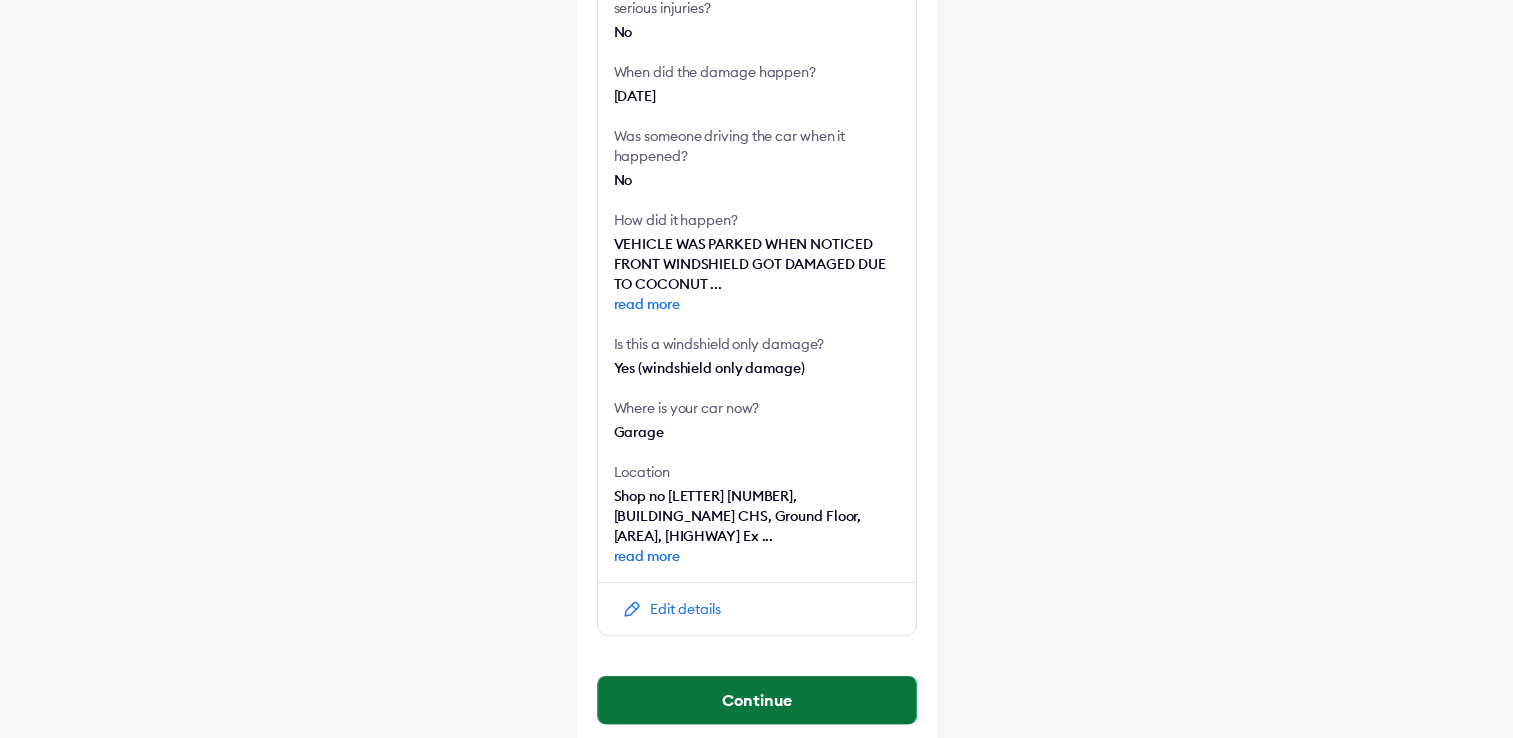 click on "Continue" at bounding box center (757, 700) 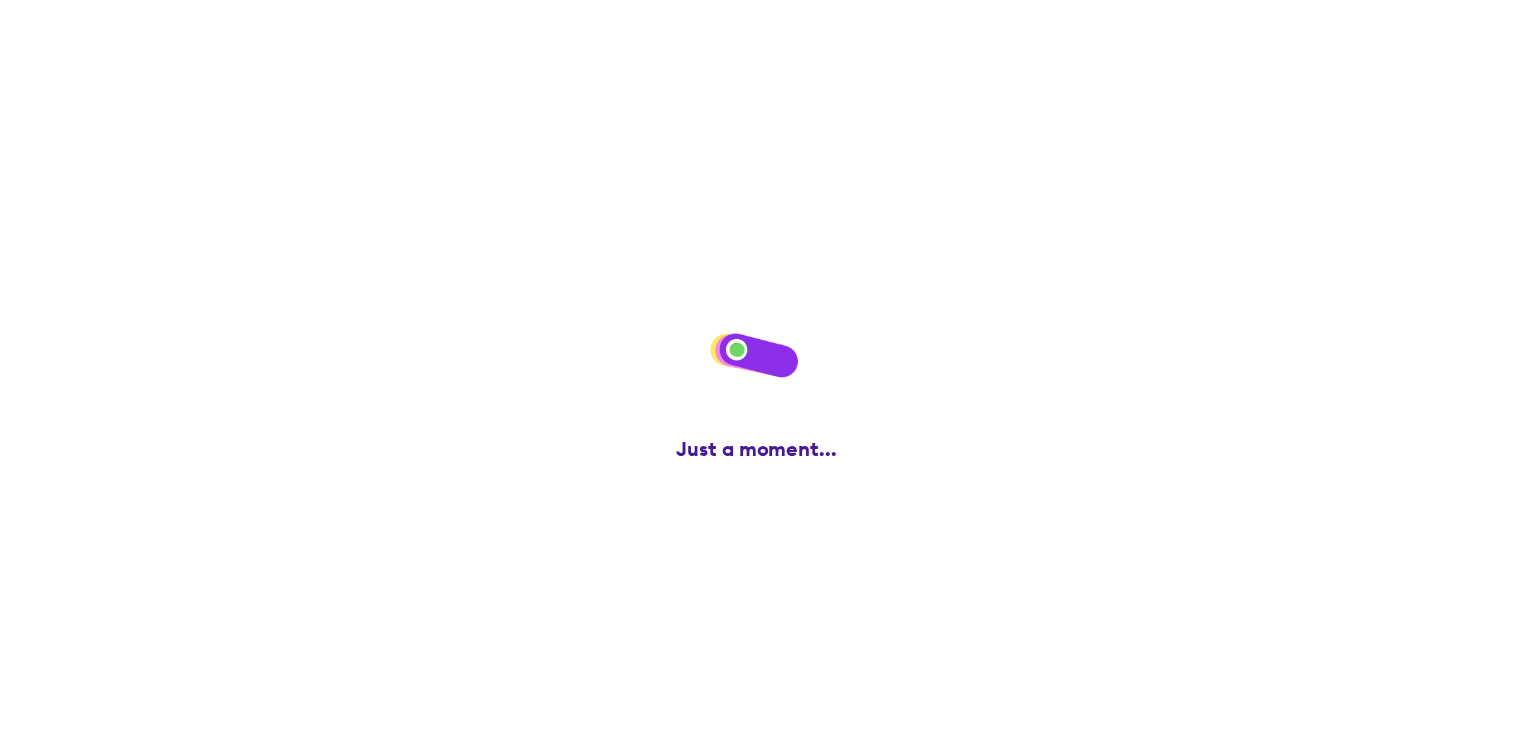 scroll, scrollTop: 0, scrollLeft: 0, axis: both 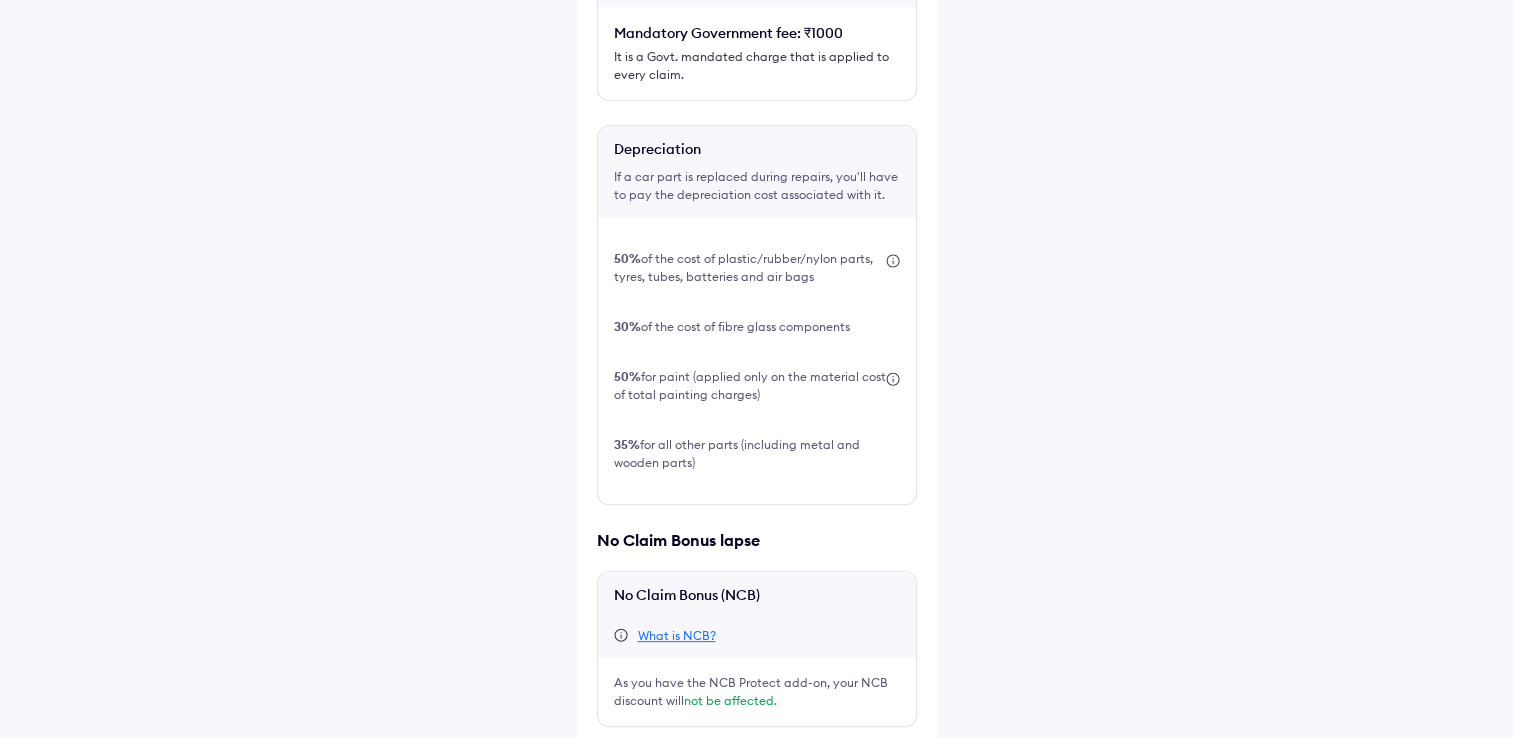 click at bounding box center (605, 759) 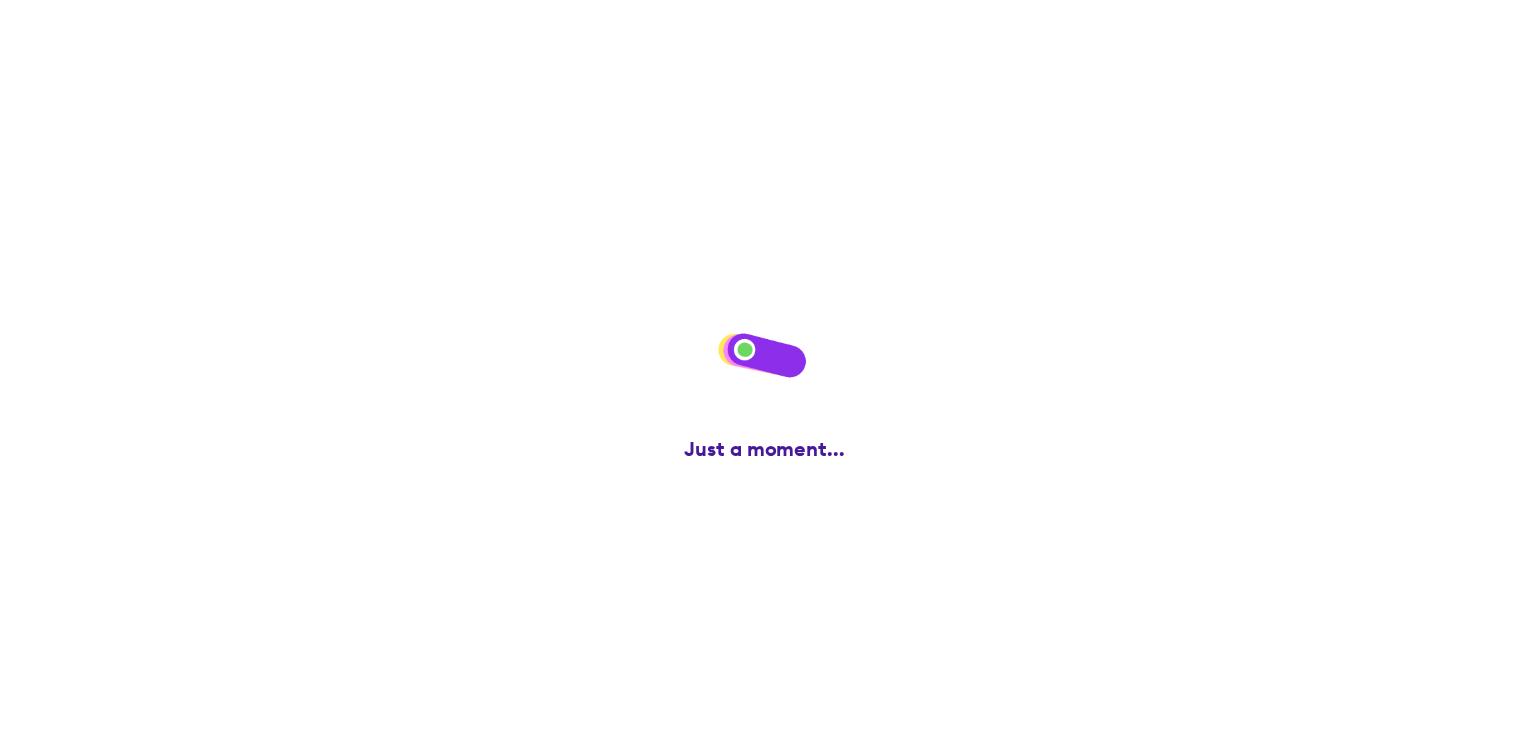 scroll, scrollTop: 0, scrollLeft: 0, axis: both 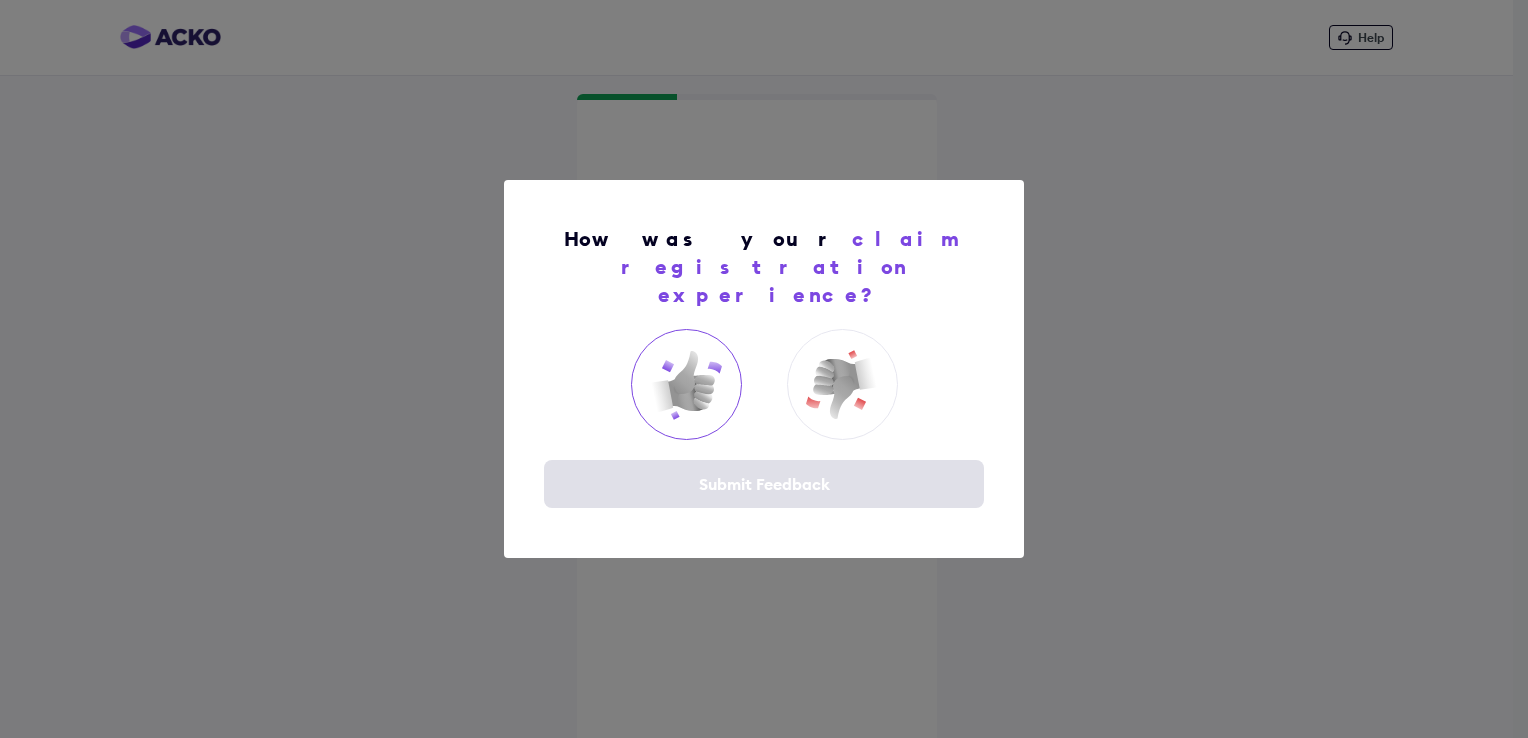 click at bounding box center (686, 385) 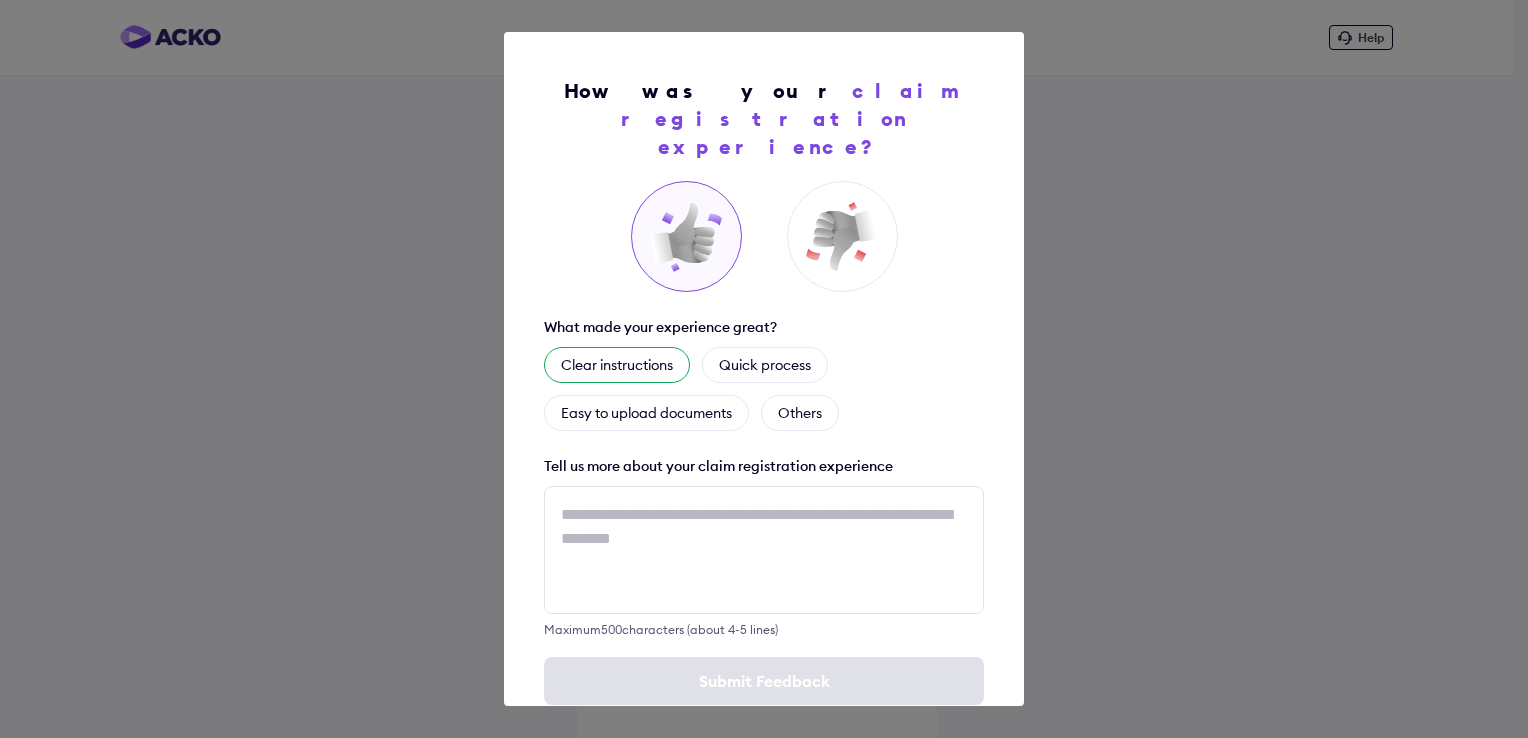 click on "Clear instructions" at bounding box center (617, 365) 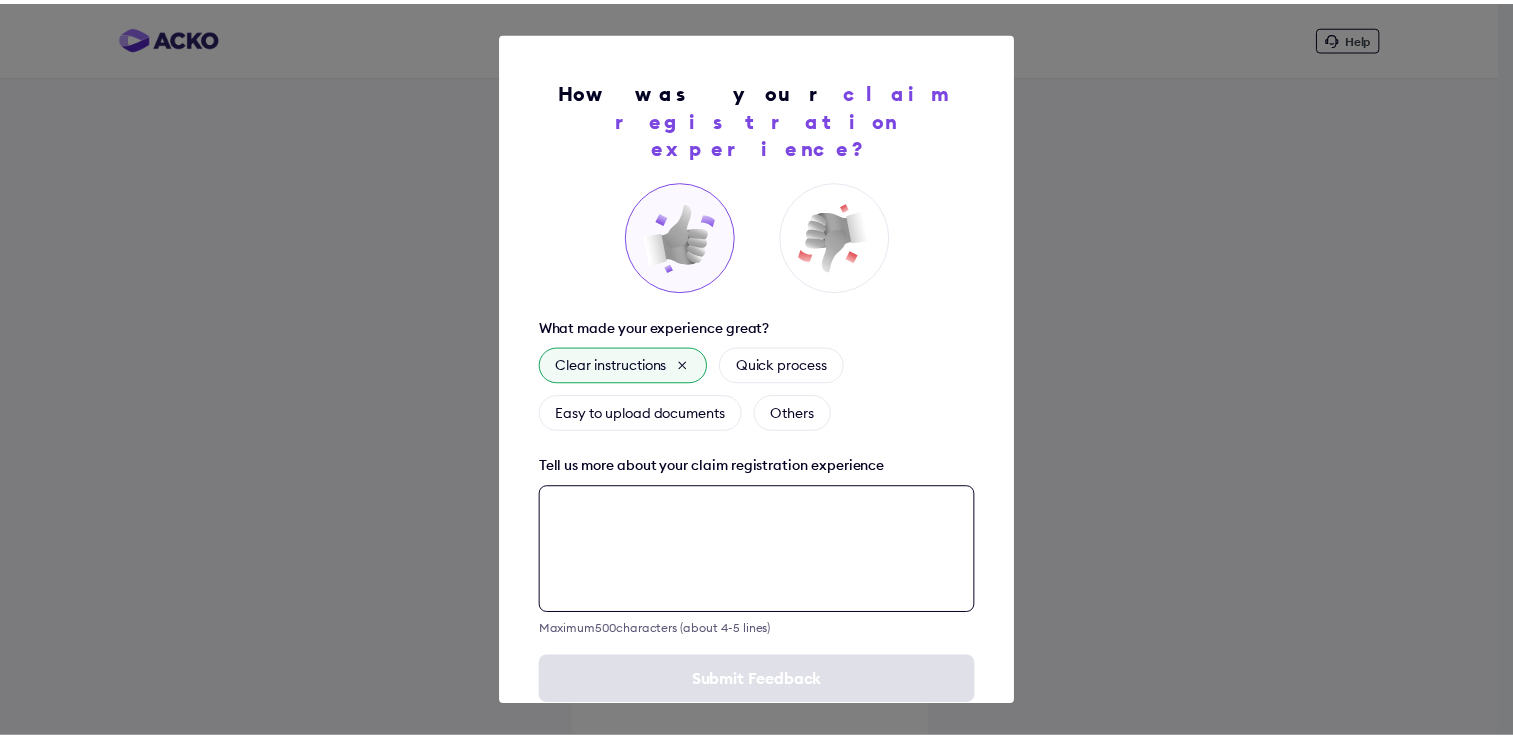 scroll, scrollTop: 20, scrollLeft: 0, axis: vertical 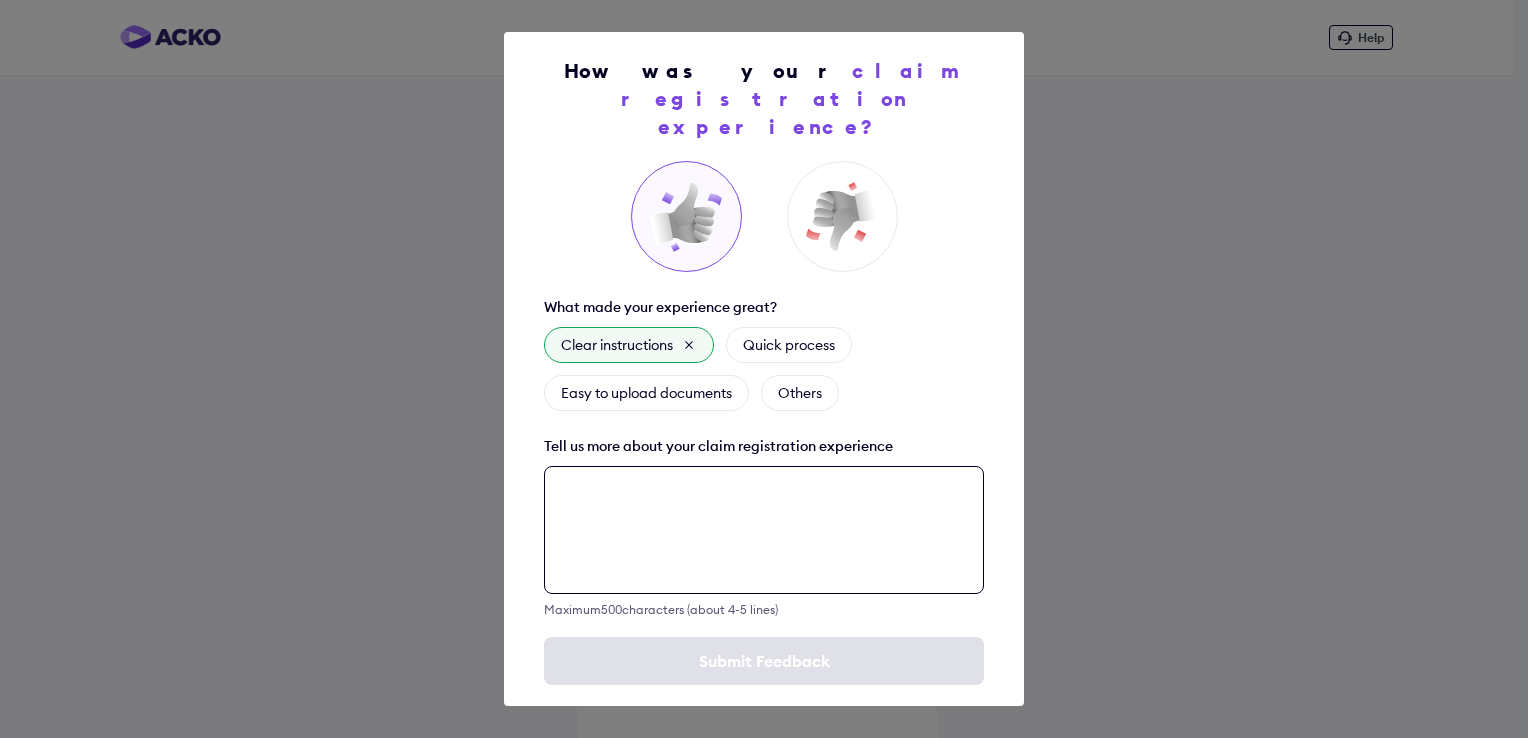 click at bounding box center [764, 530] 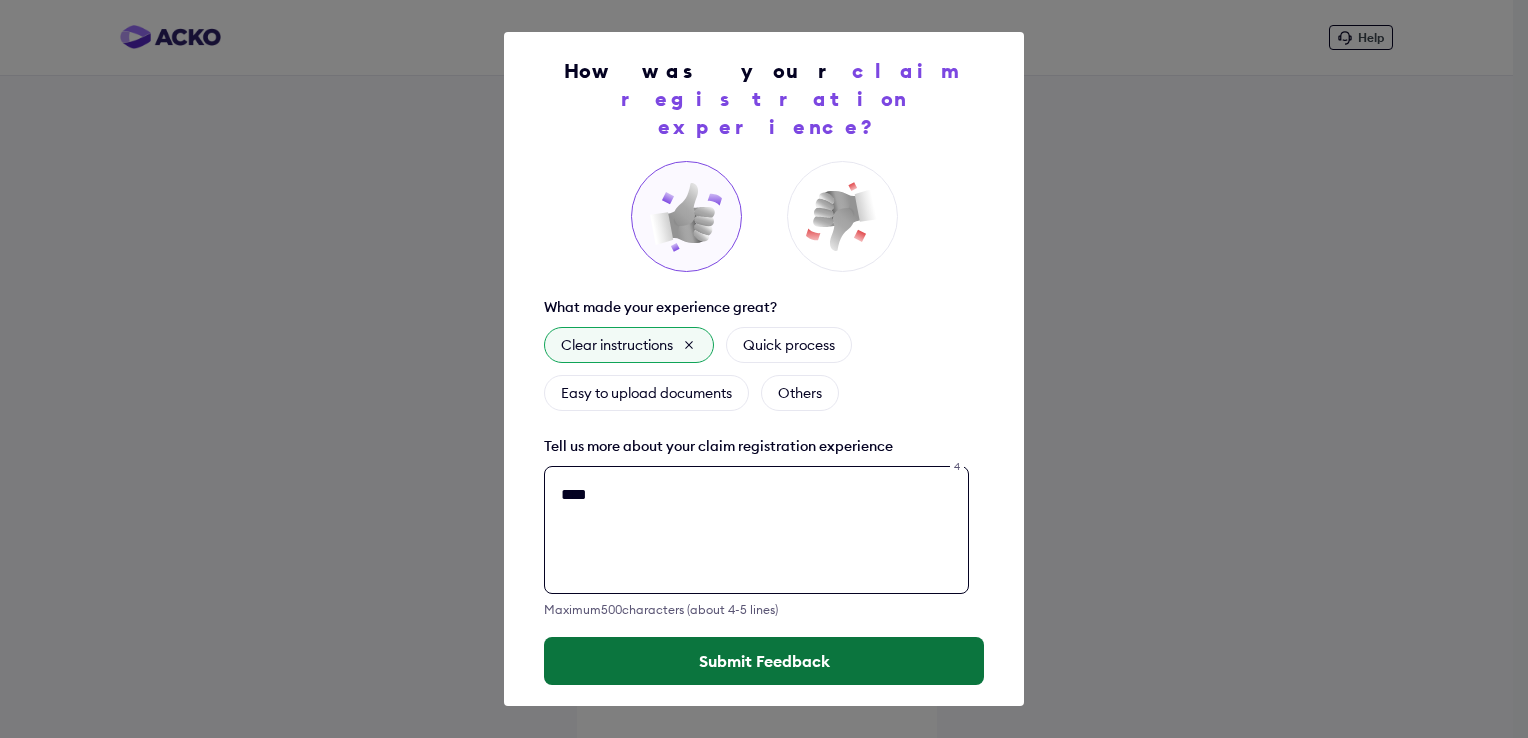 type on "****" 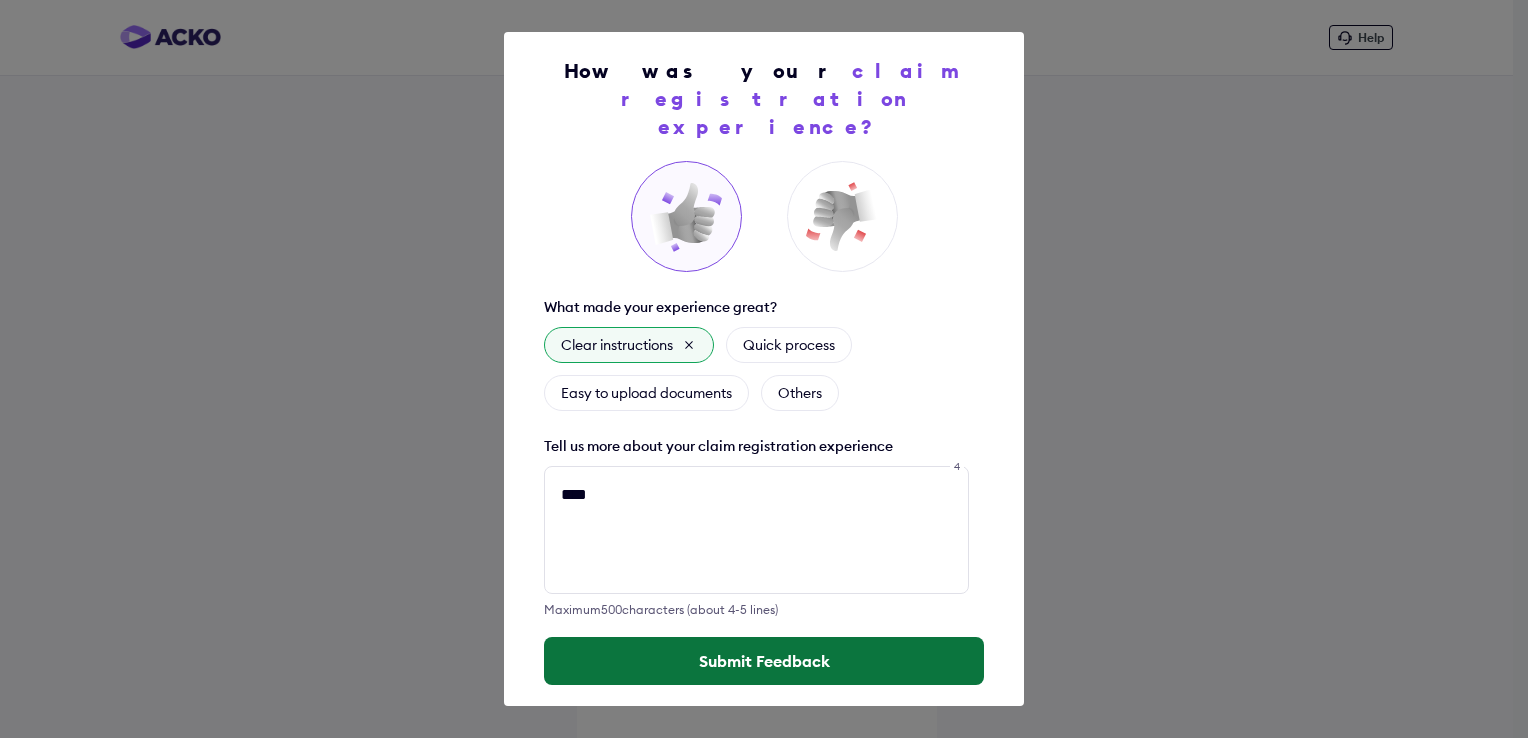click on "Submit Feedback" at bounding box center (764, 661) 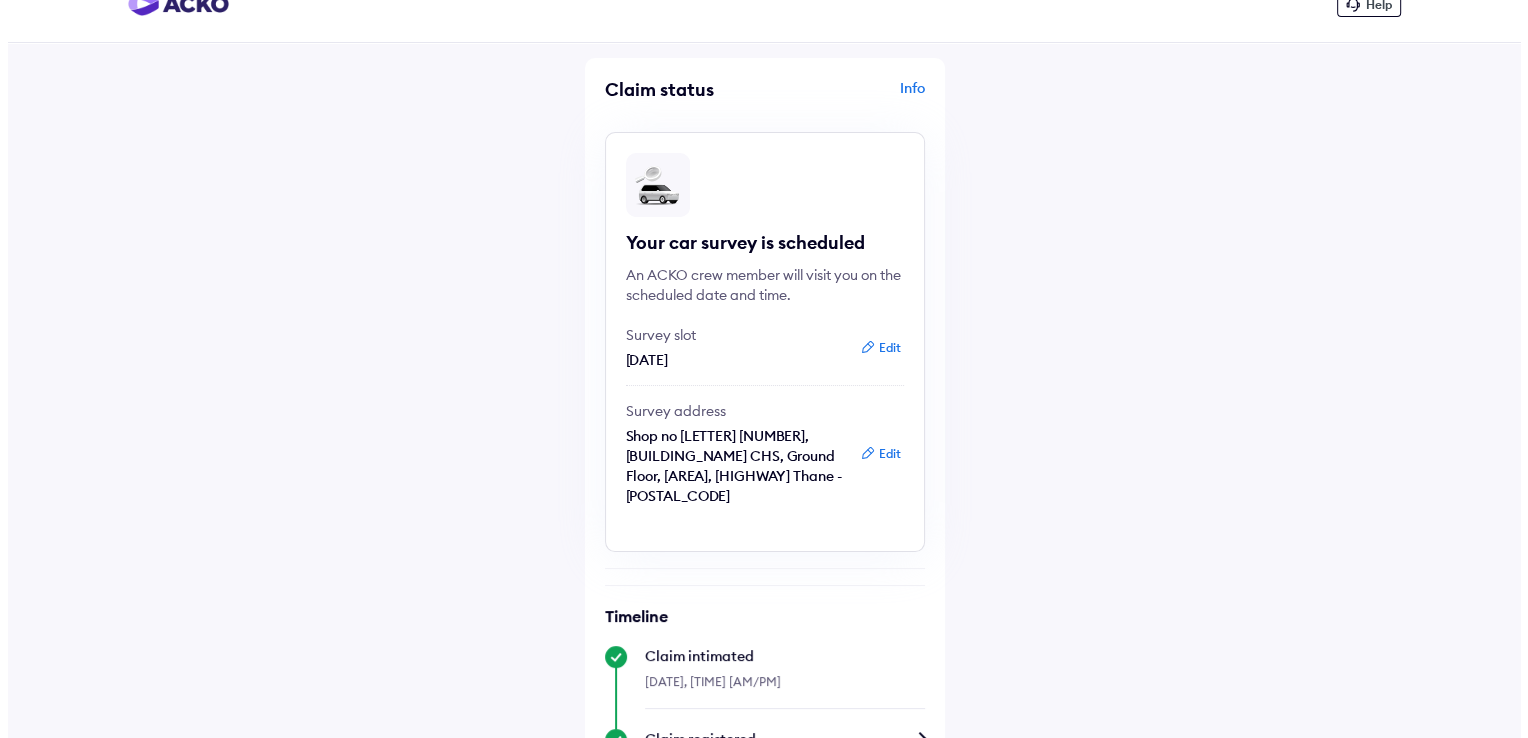 scroll, scrollTop: 28, scrollLeft: 0, axis: vertical 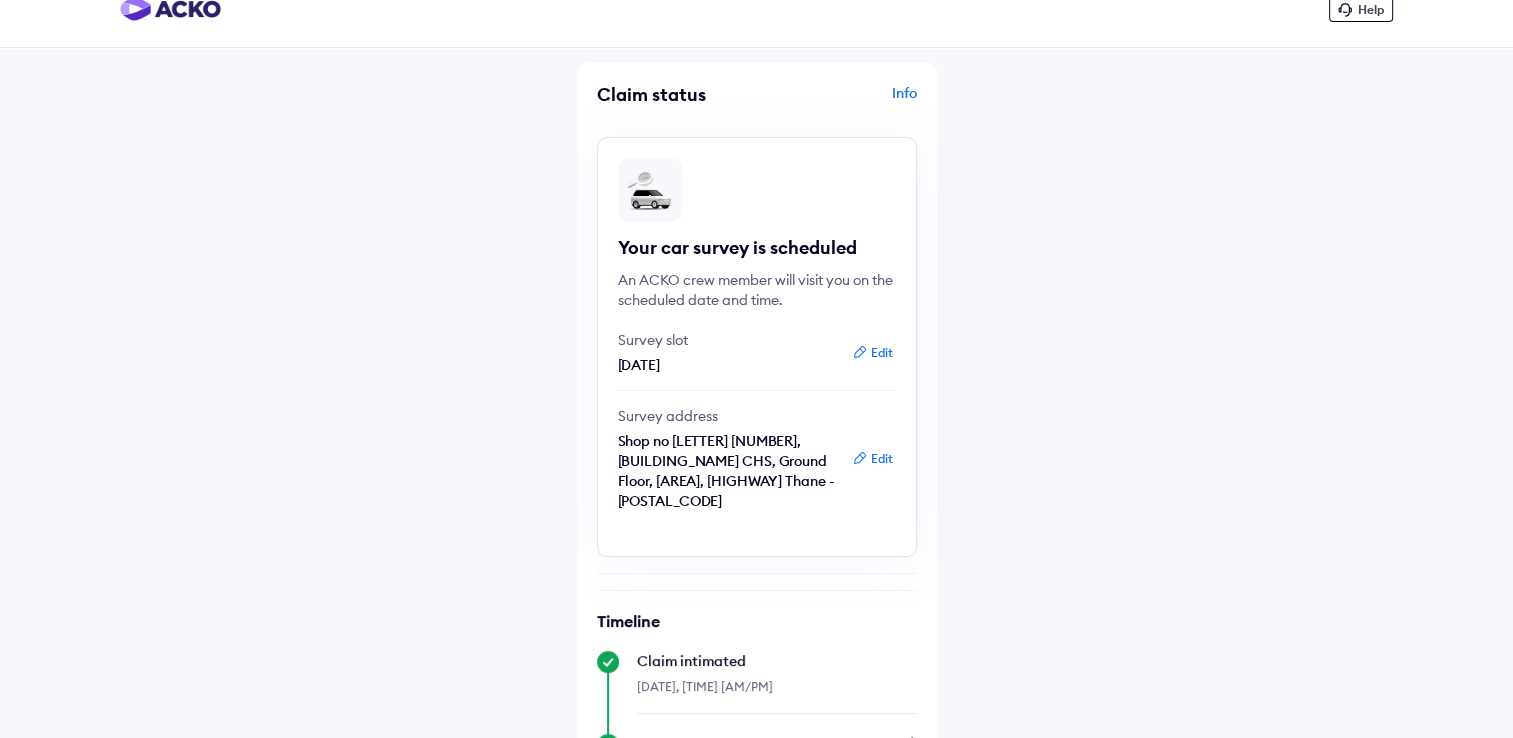 click on "Info" at bounding box center (839, 102) 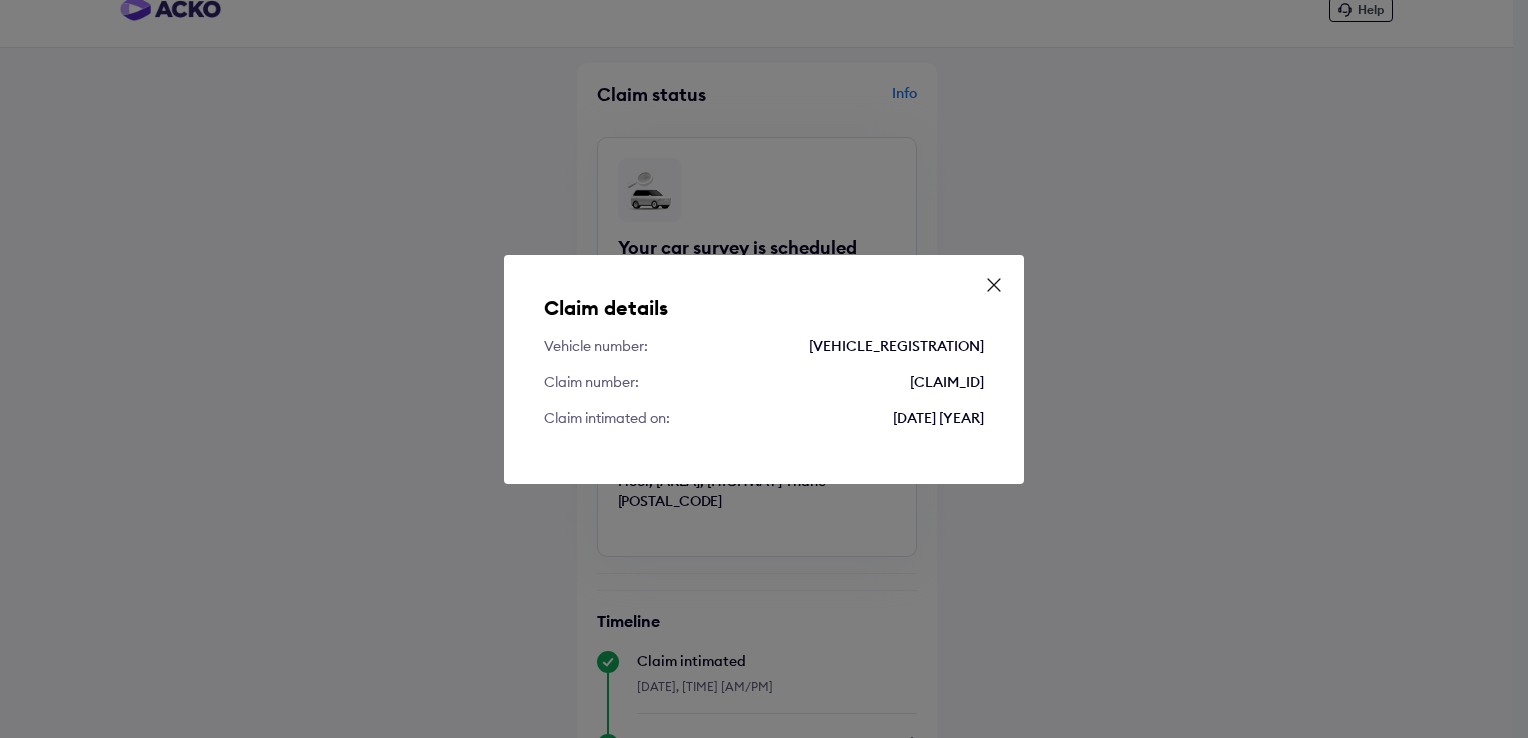 click 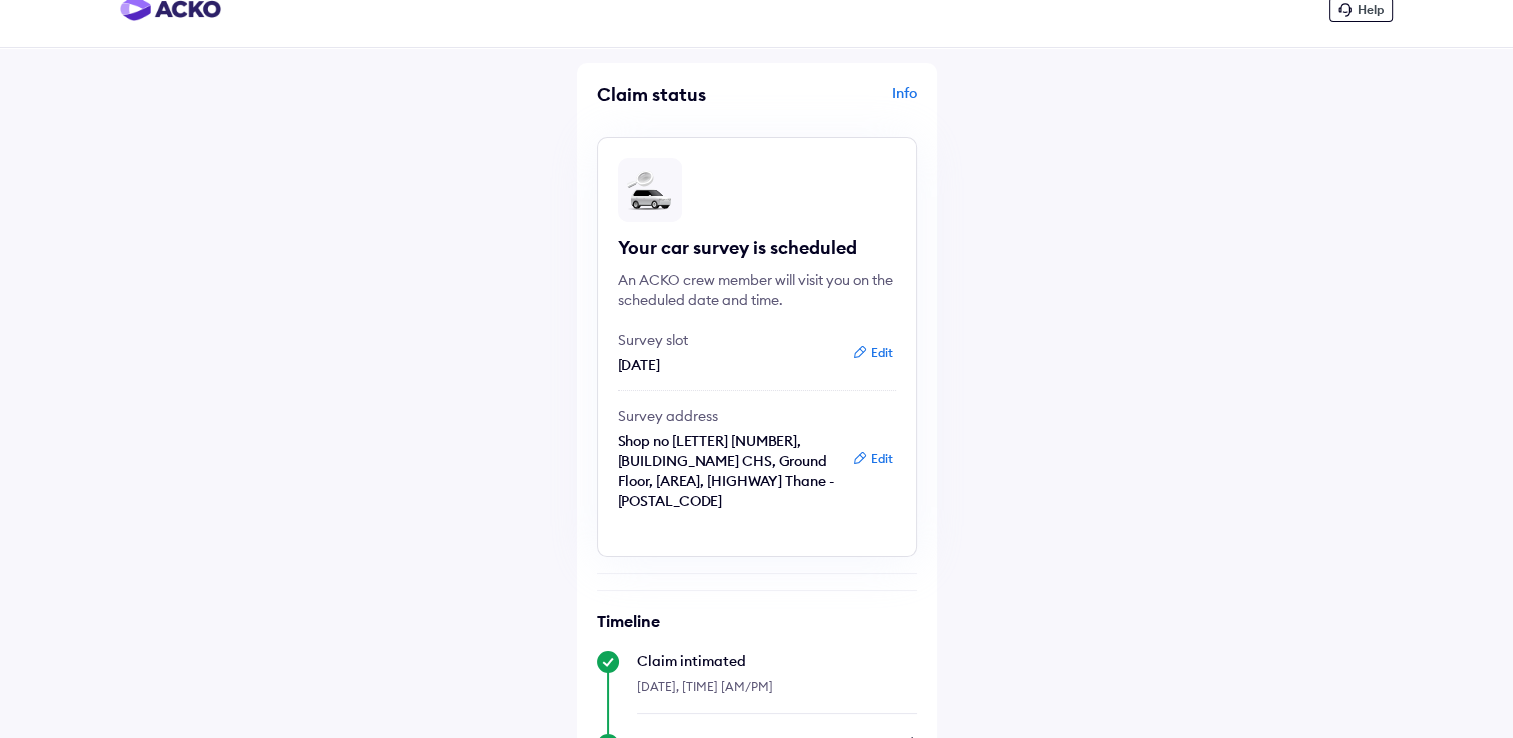click on "Info" at bounding box center [839, 102] 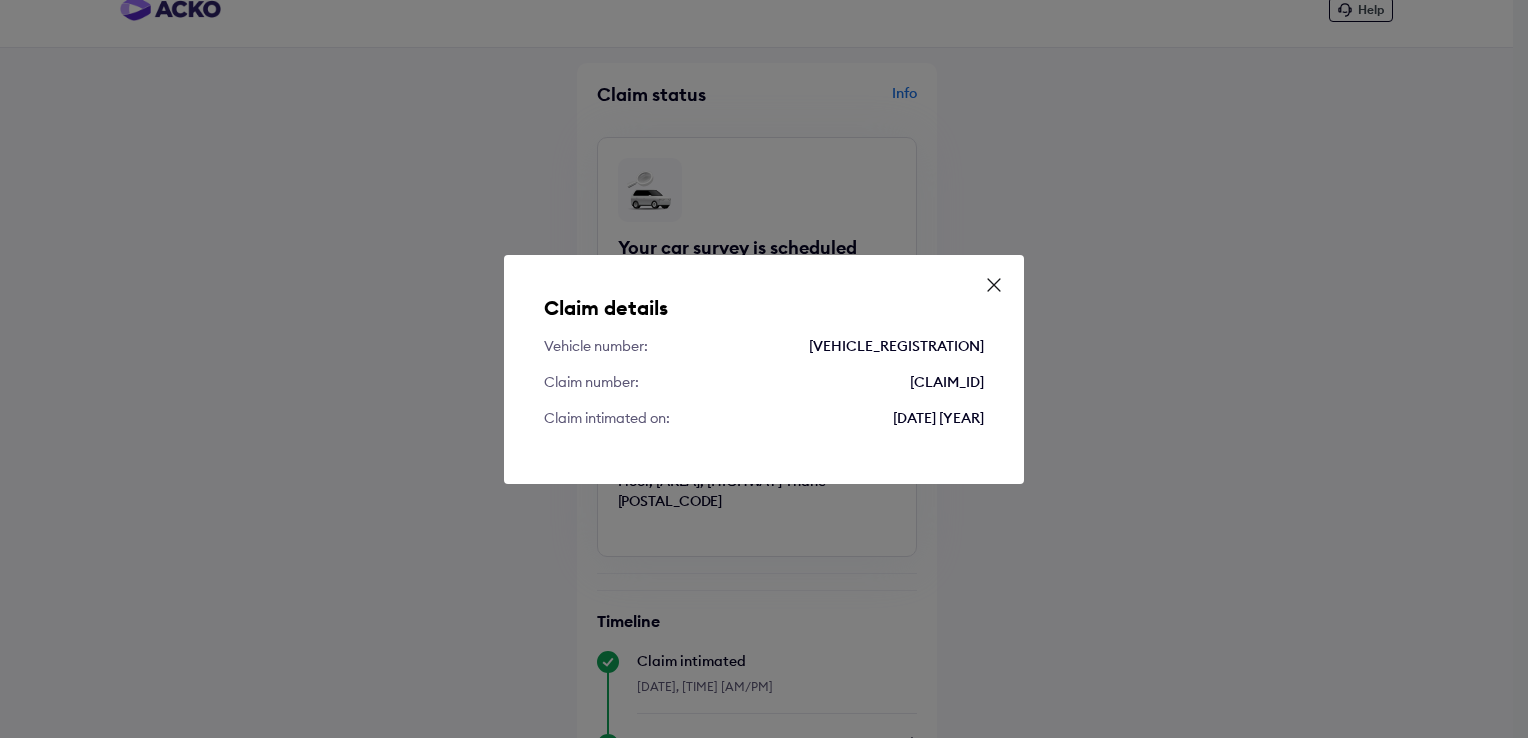 click on "[CLAIM_ID]" at bounding box center (947, 382) 